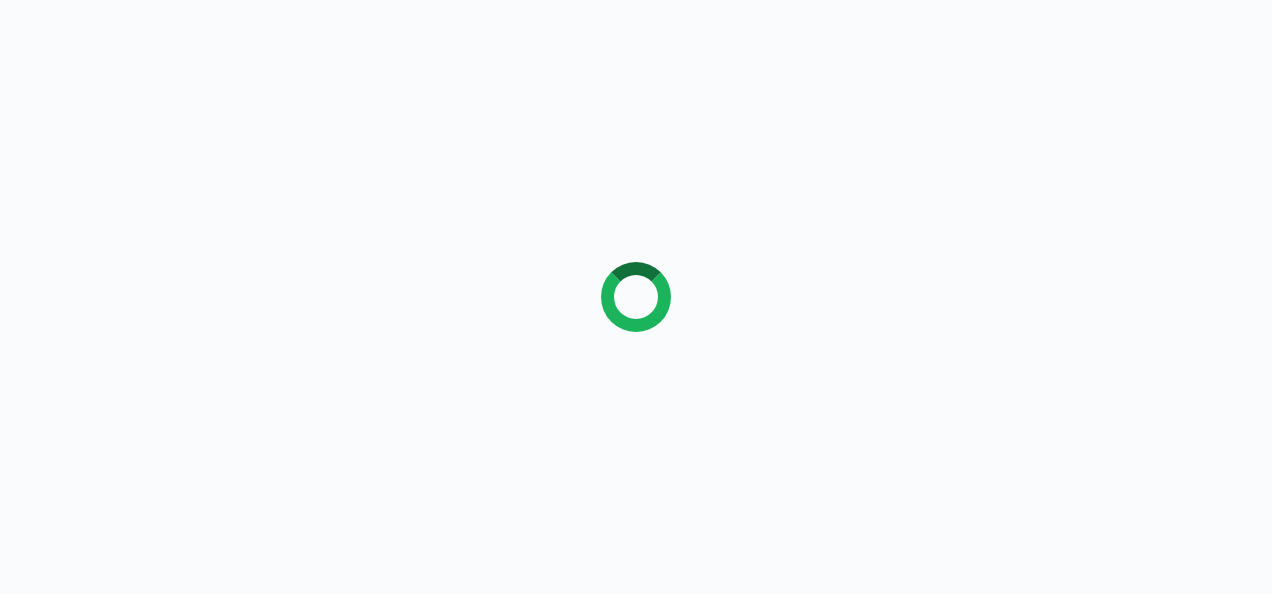 scroll, scrollTop: 0, scrollLeft: 0, axis: both 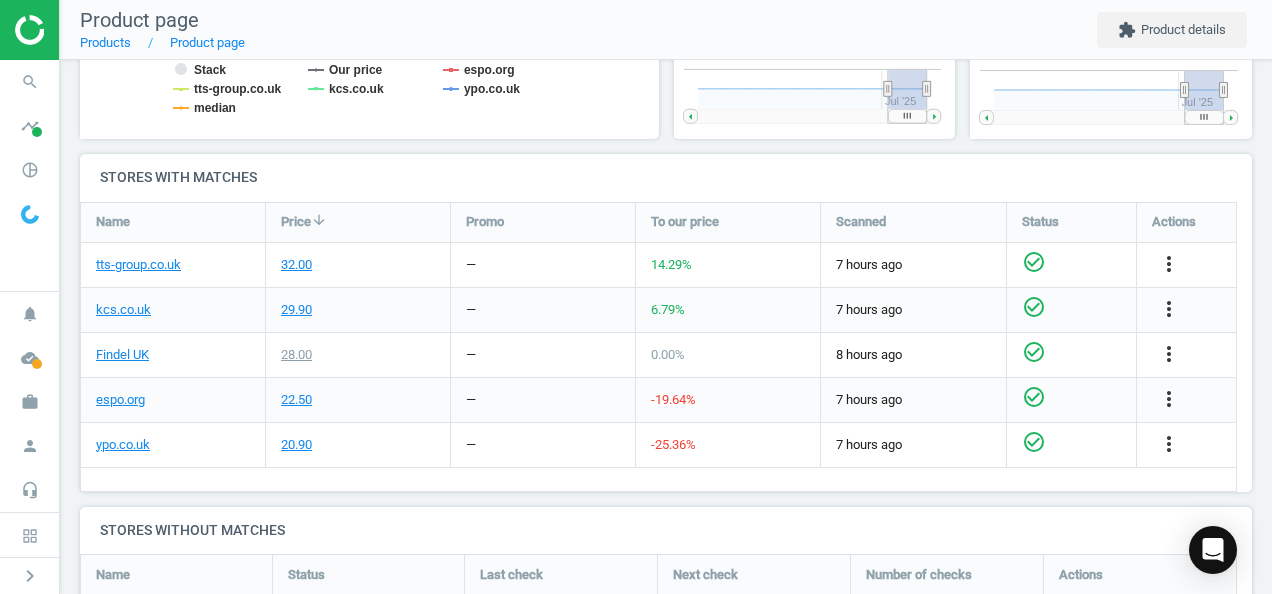 click on "check_circle_outline" at bounding box center (1034, 397) 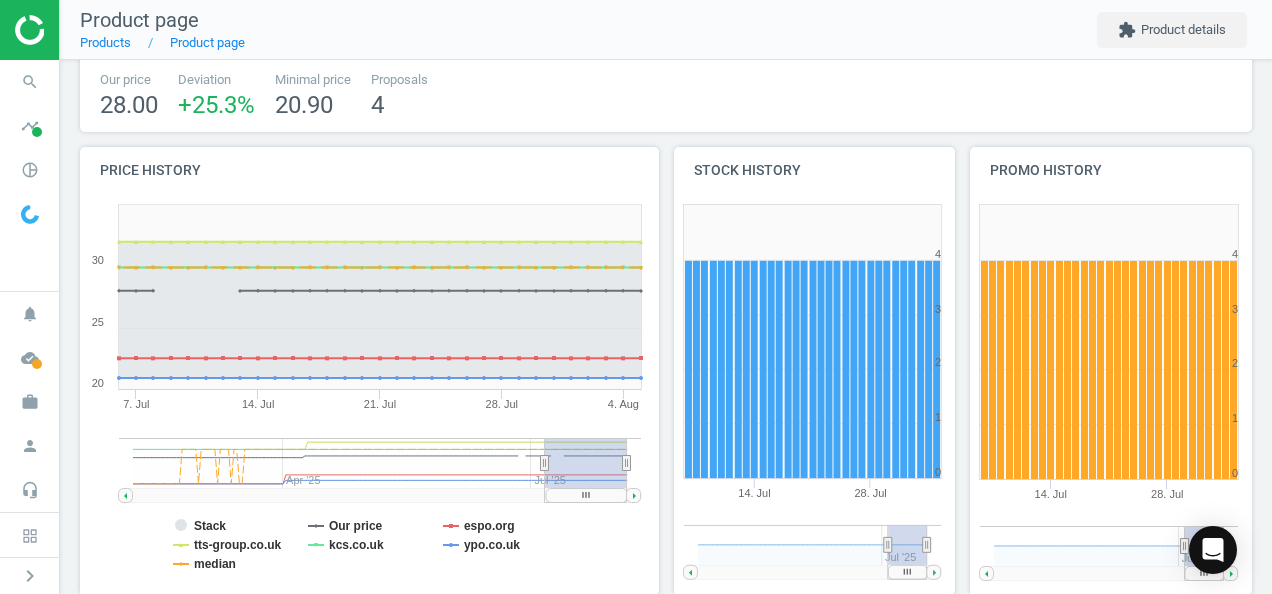 scroll, scrollTop: 0, scrollLeft: 0, axis: both 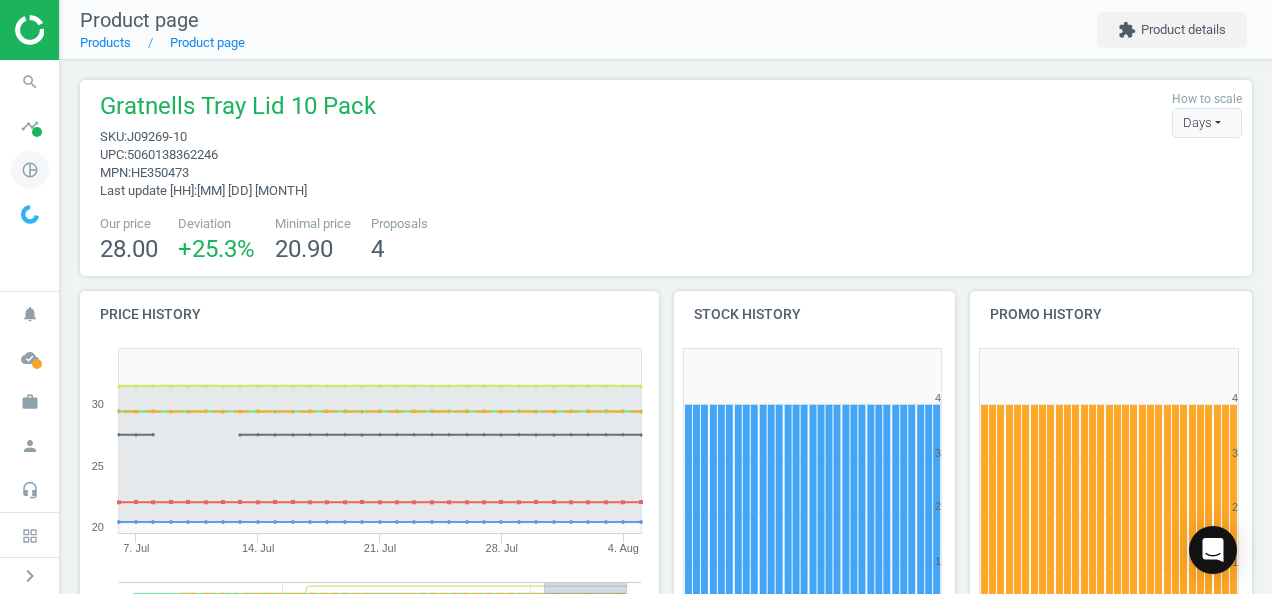 click on "pie_chart_outlined" at bounding box center (30, 170) 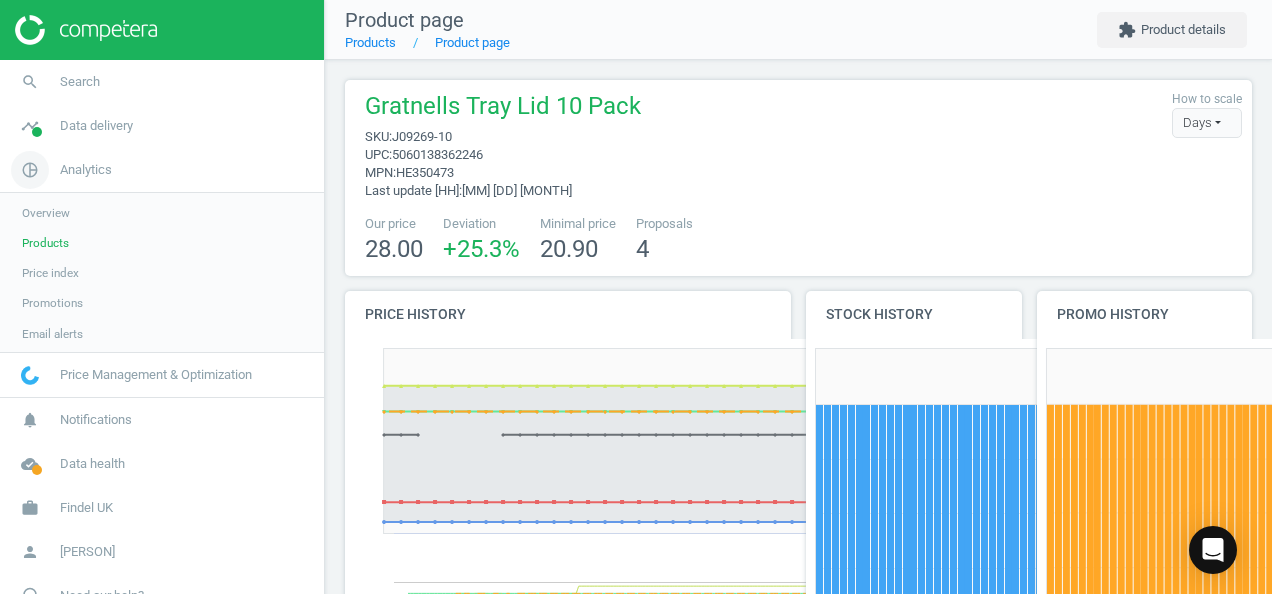 scroll, scrollTop: 430, scrollLeft: 483, axis: both 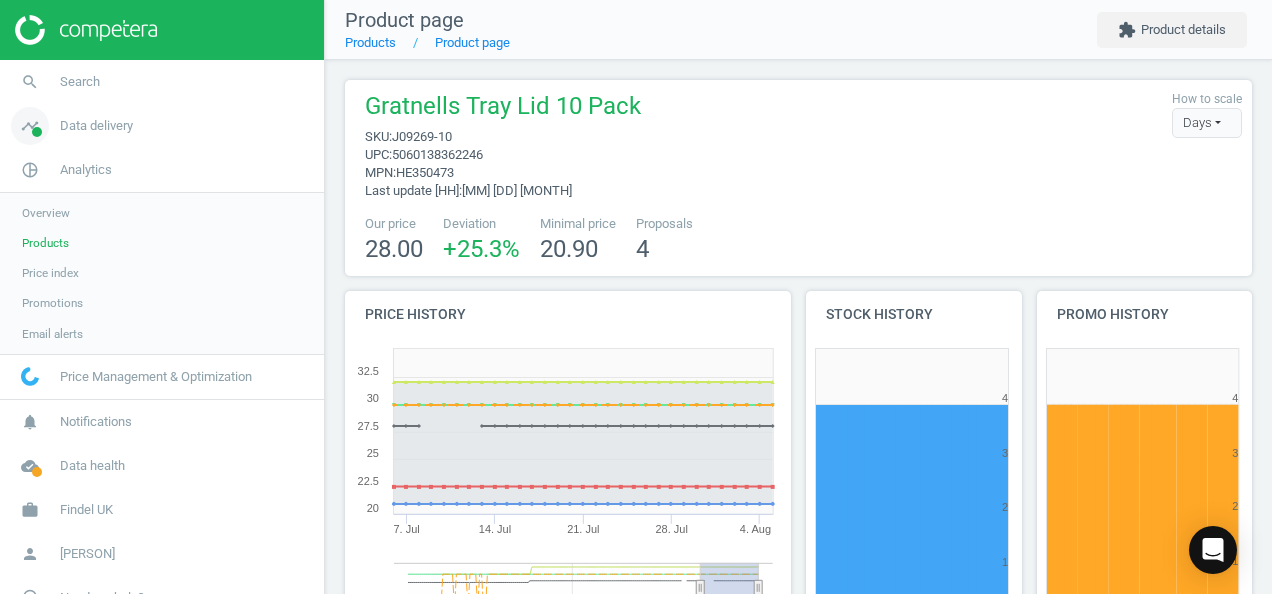 click on "timeline" at bounding box center (30, 126) 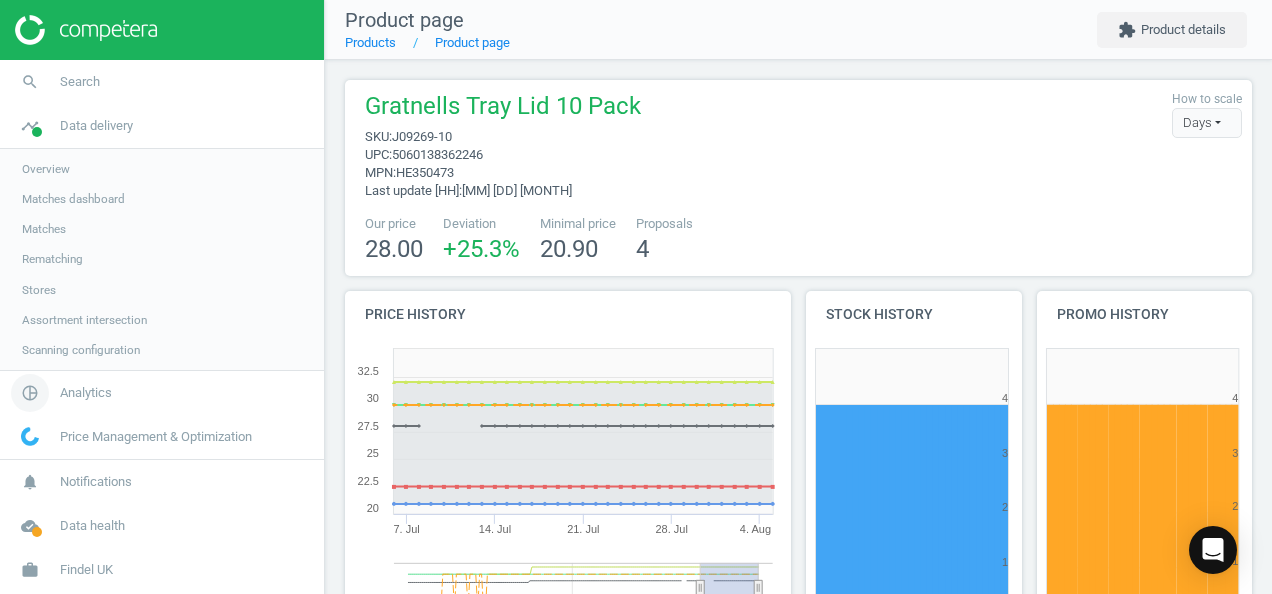 click on "pie_chart_outlined" at bounding box center [30, 393] 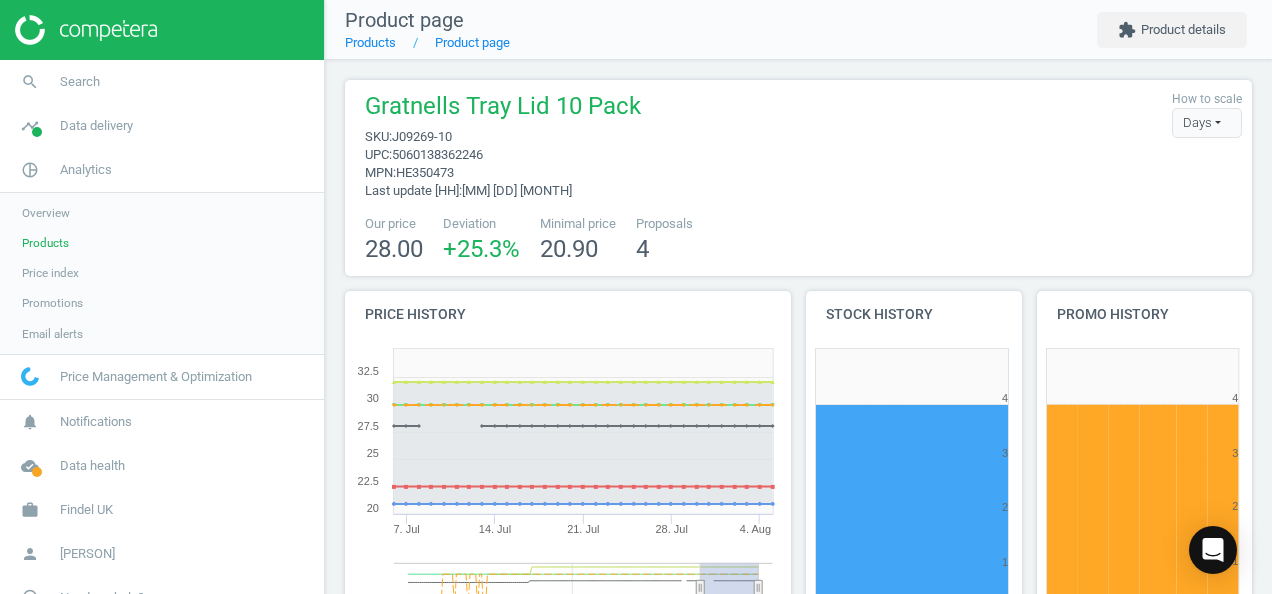 click on "Products" at bounding box center (45, 243) 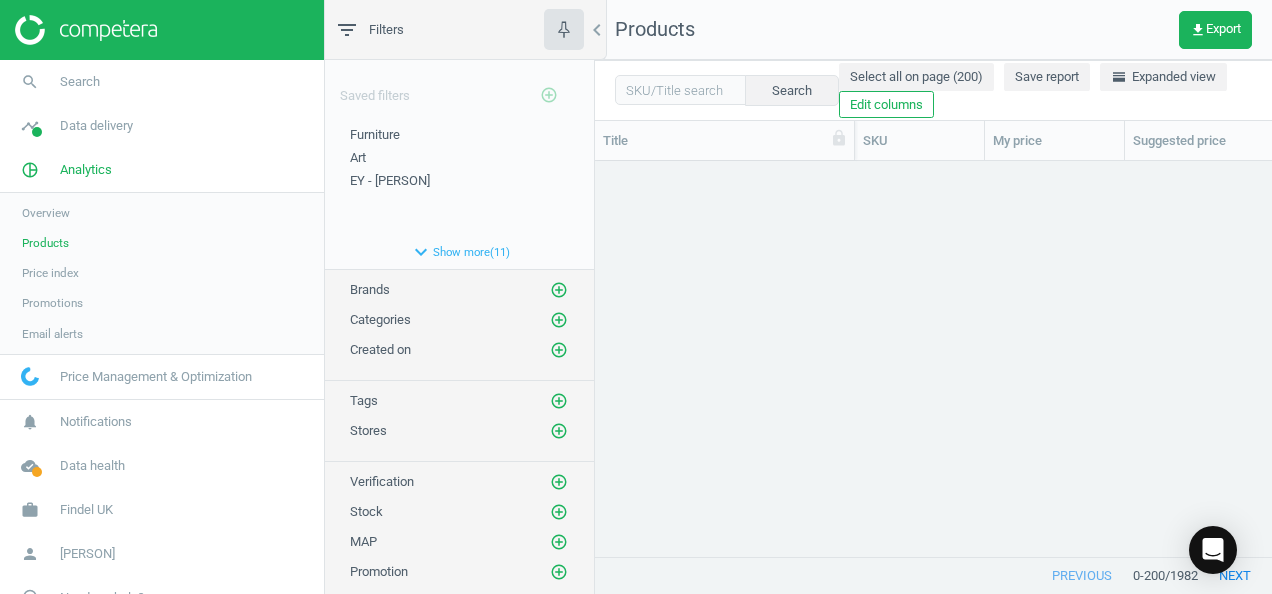 click on "Price index" at bounding box center (50, 273) 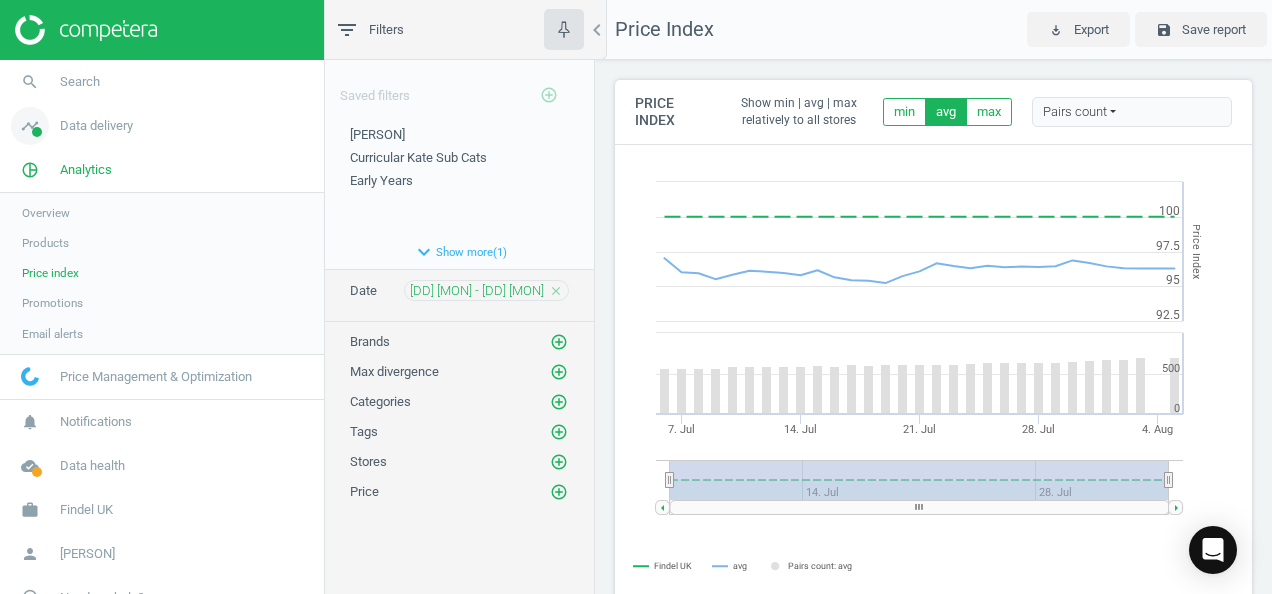 click on "timeline" at bounding box center [30, 126] 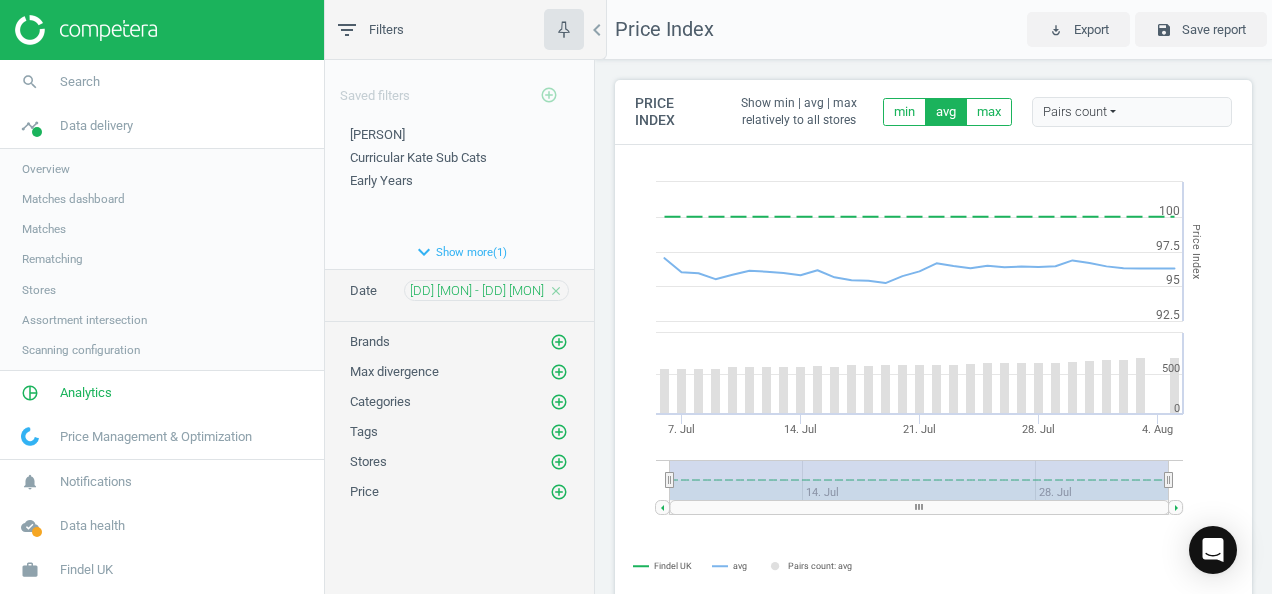 click on "Matches" at bounding box center [44, 229] 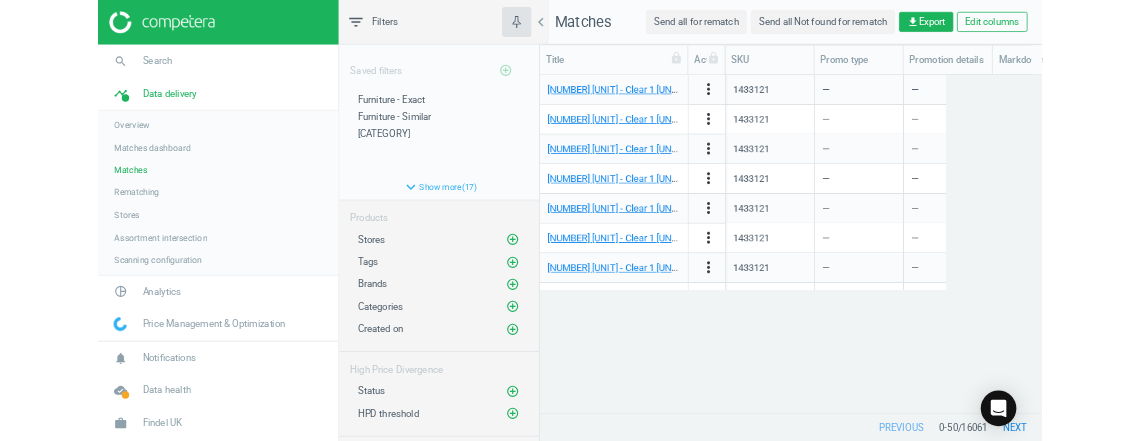 scroll, scrollTop: 273, scrollLeft: 531, axis: both 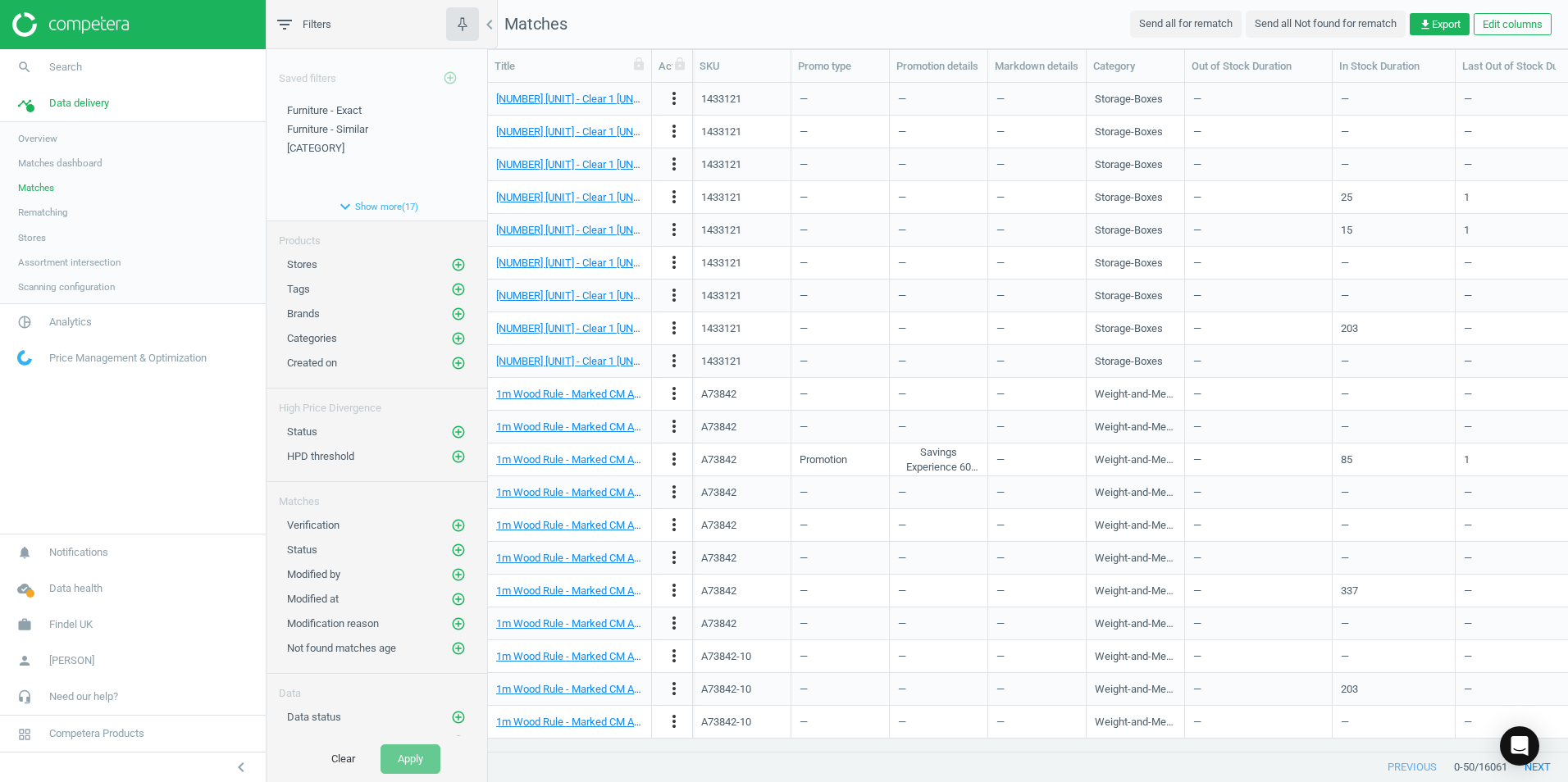 drag, startPoint x: 675, startPoint y: 101, endPoint x: 645, endPoint y: 92, distance: 31.32092 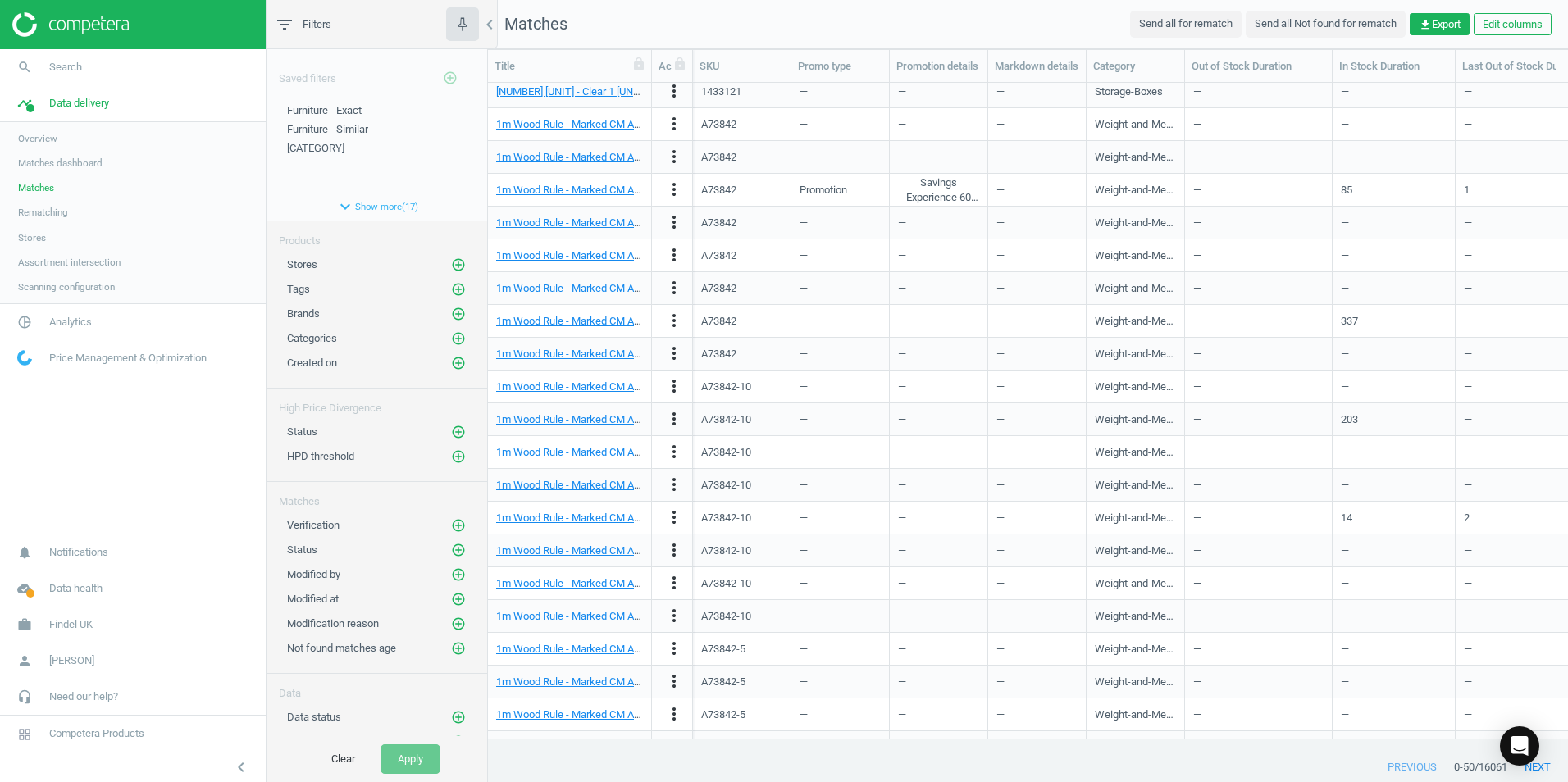 scroll, scrollTop: 0, scrollLeft: 0, axis: both 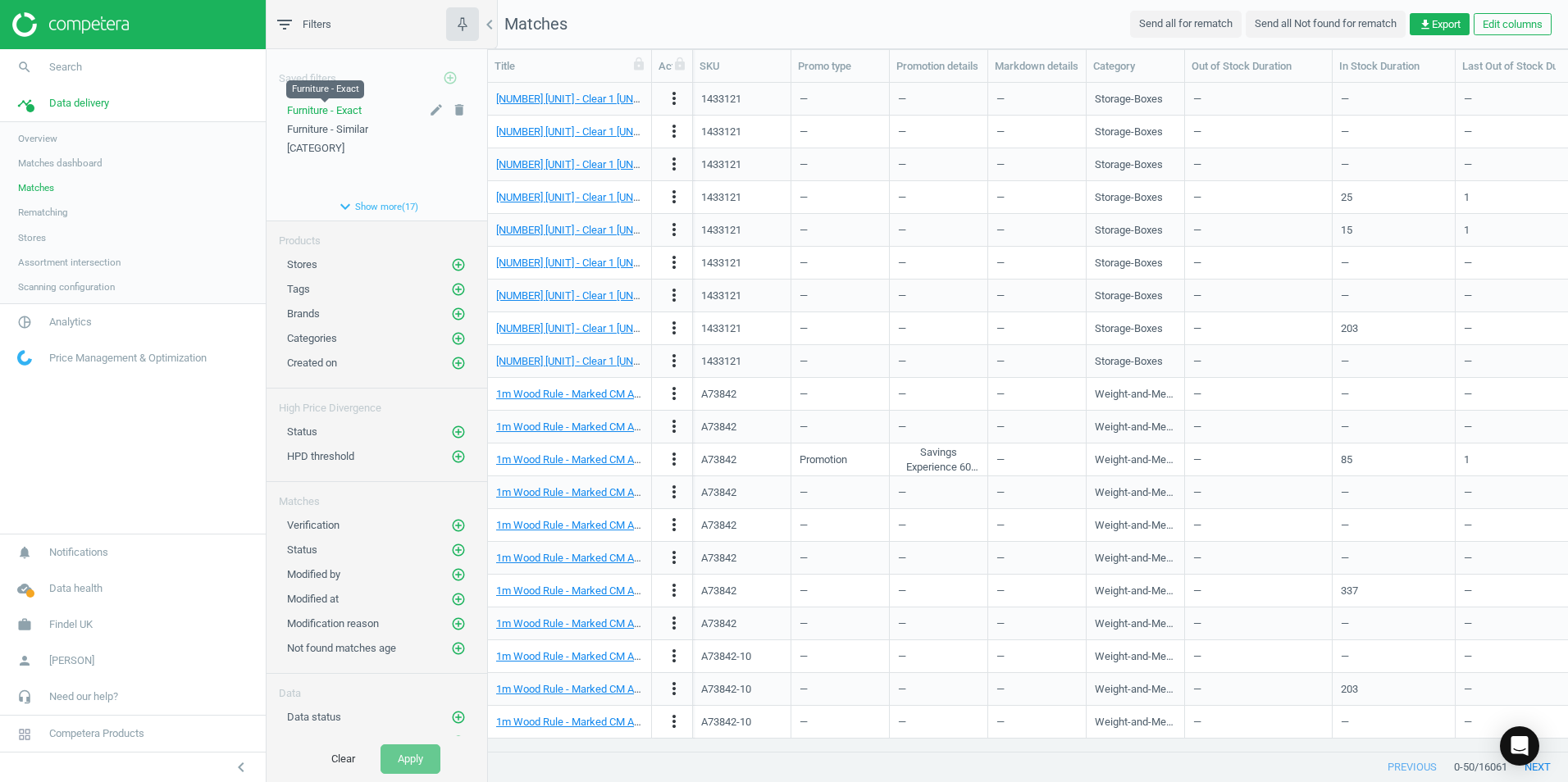 click on "Furniture - Exact" at bounding box center [324, 110] 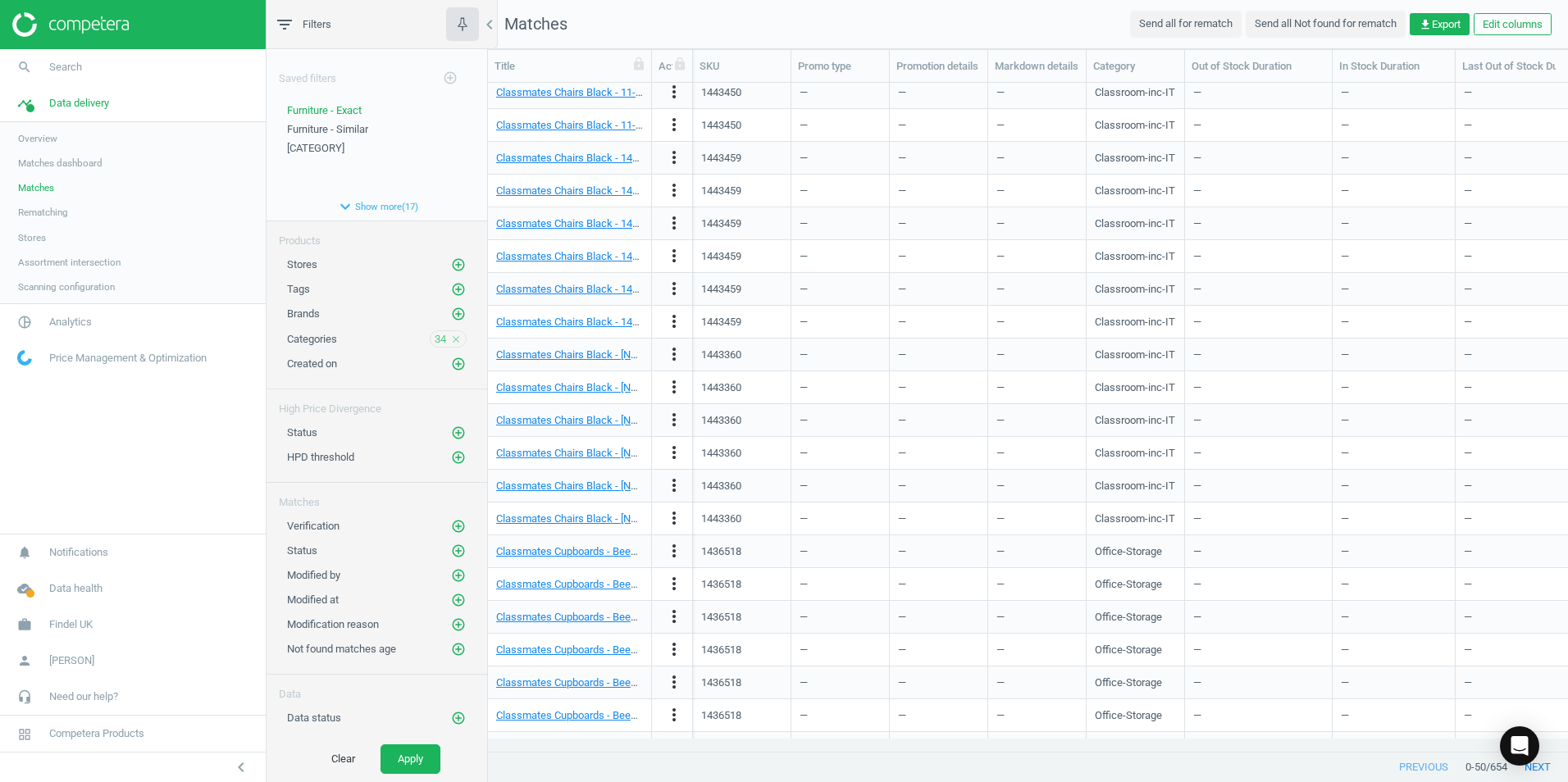 scroll, scrollTop: 984, scrollLeft: 0, axis: vertical 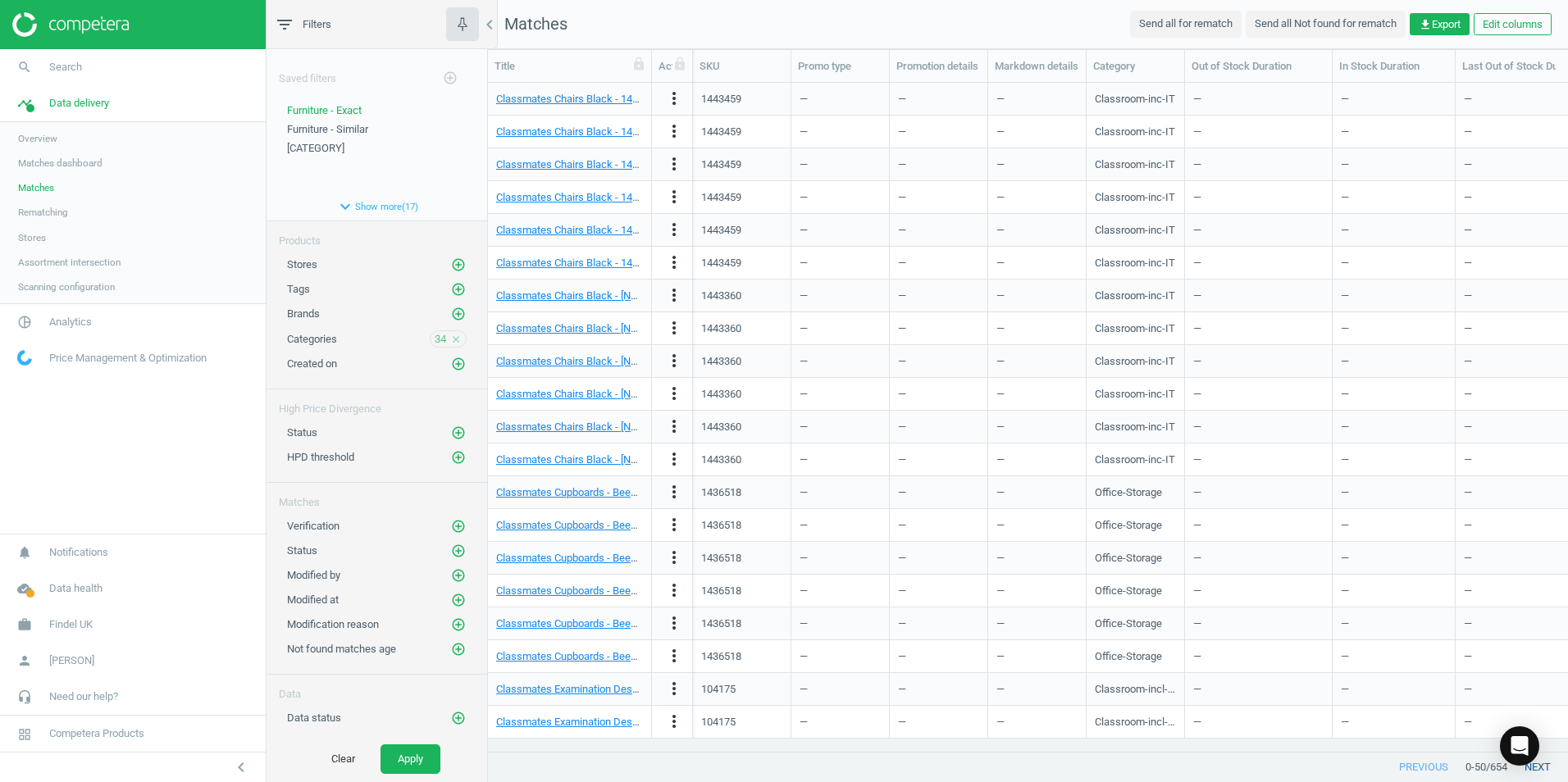 click on "next" at bounding box center [1538, 767] 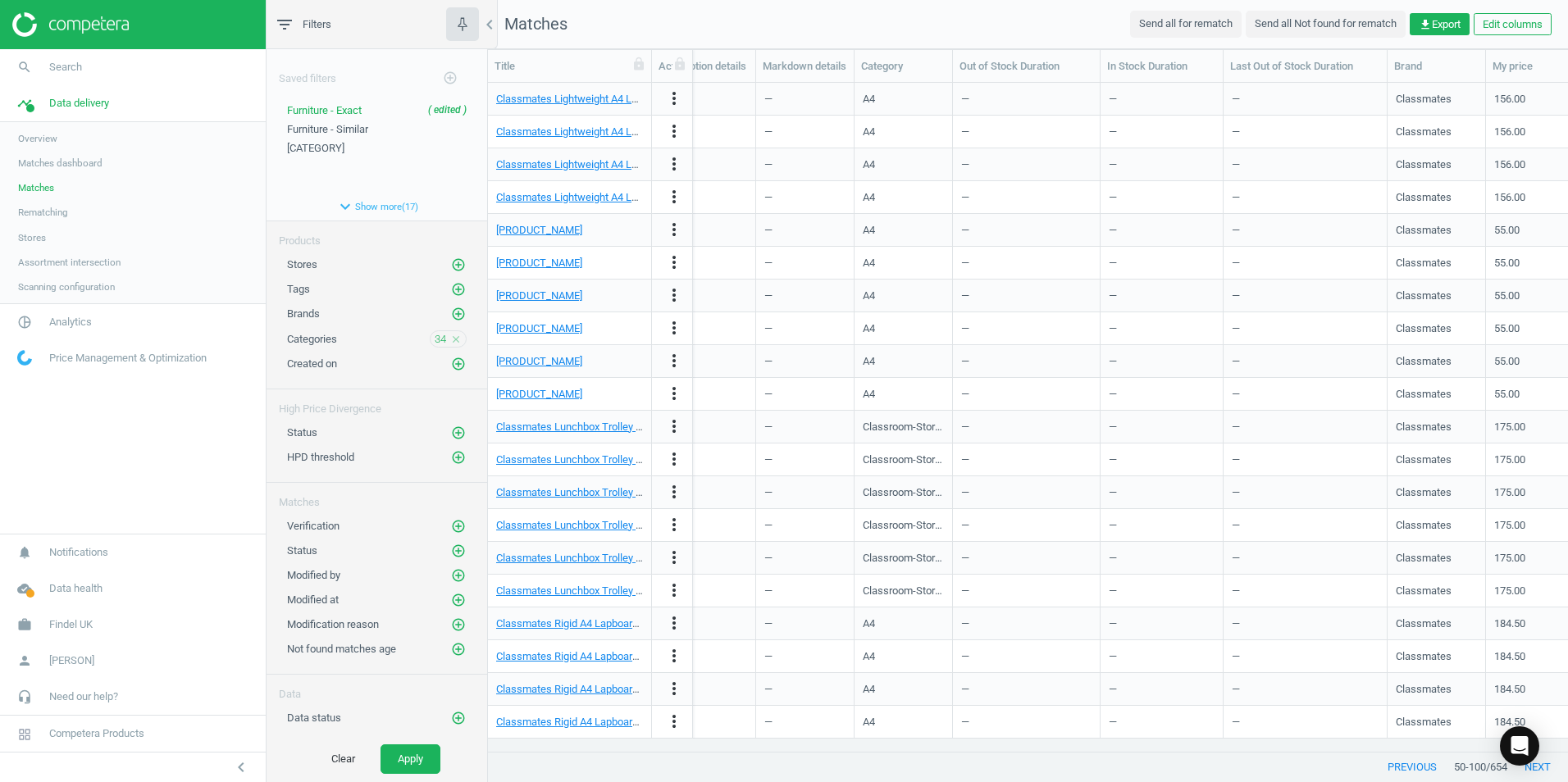 scroll, scrollTop: 0, scrollLeft: 0, axis: both 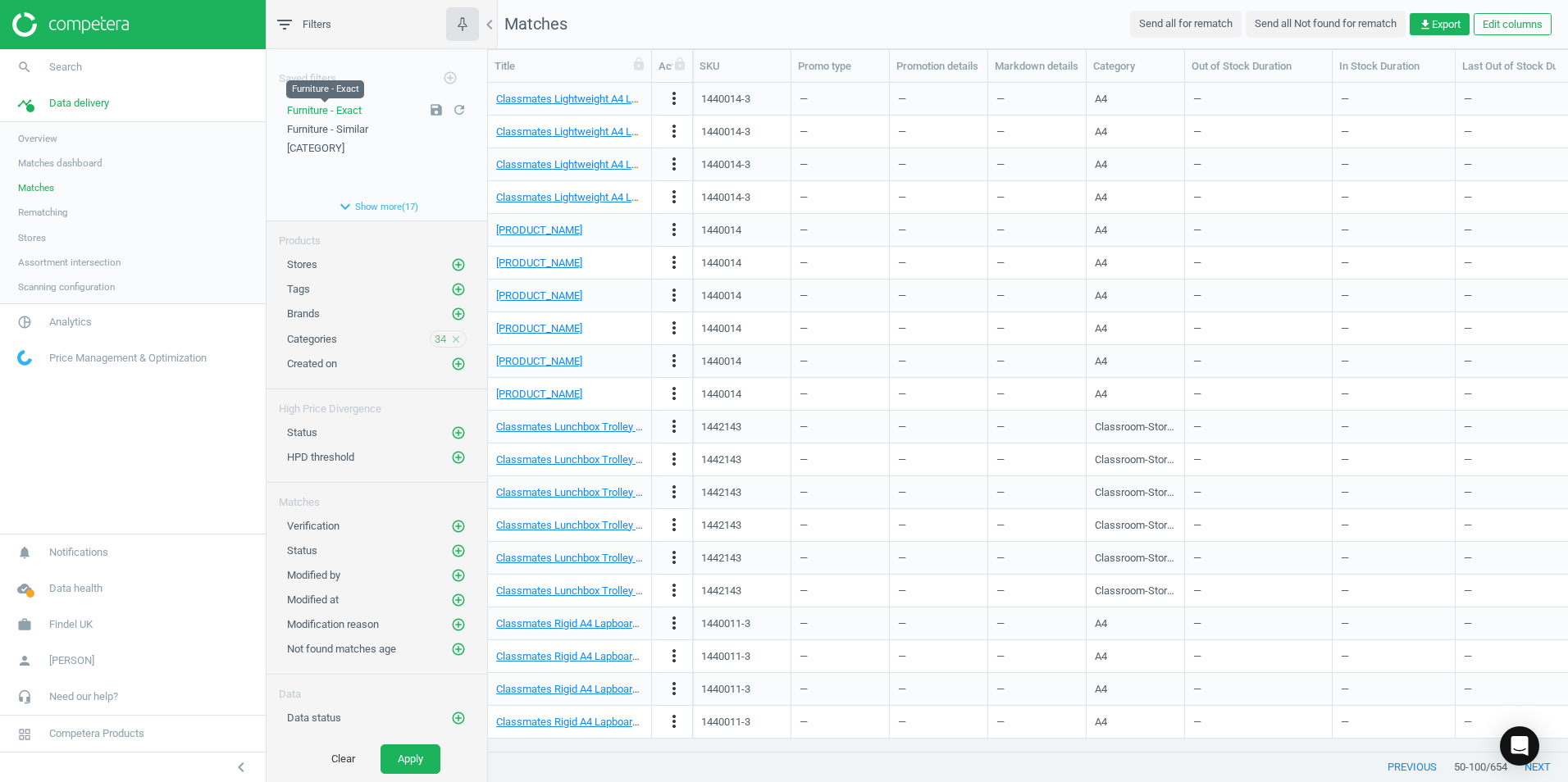click on "Furniture - Exact" at bounding box center [324, 110] 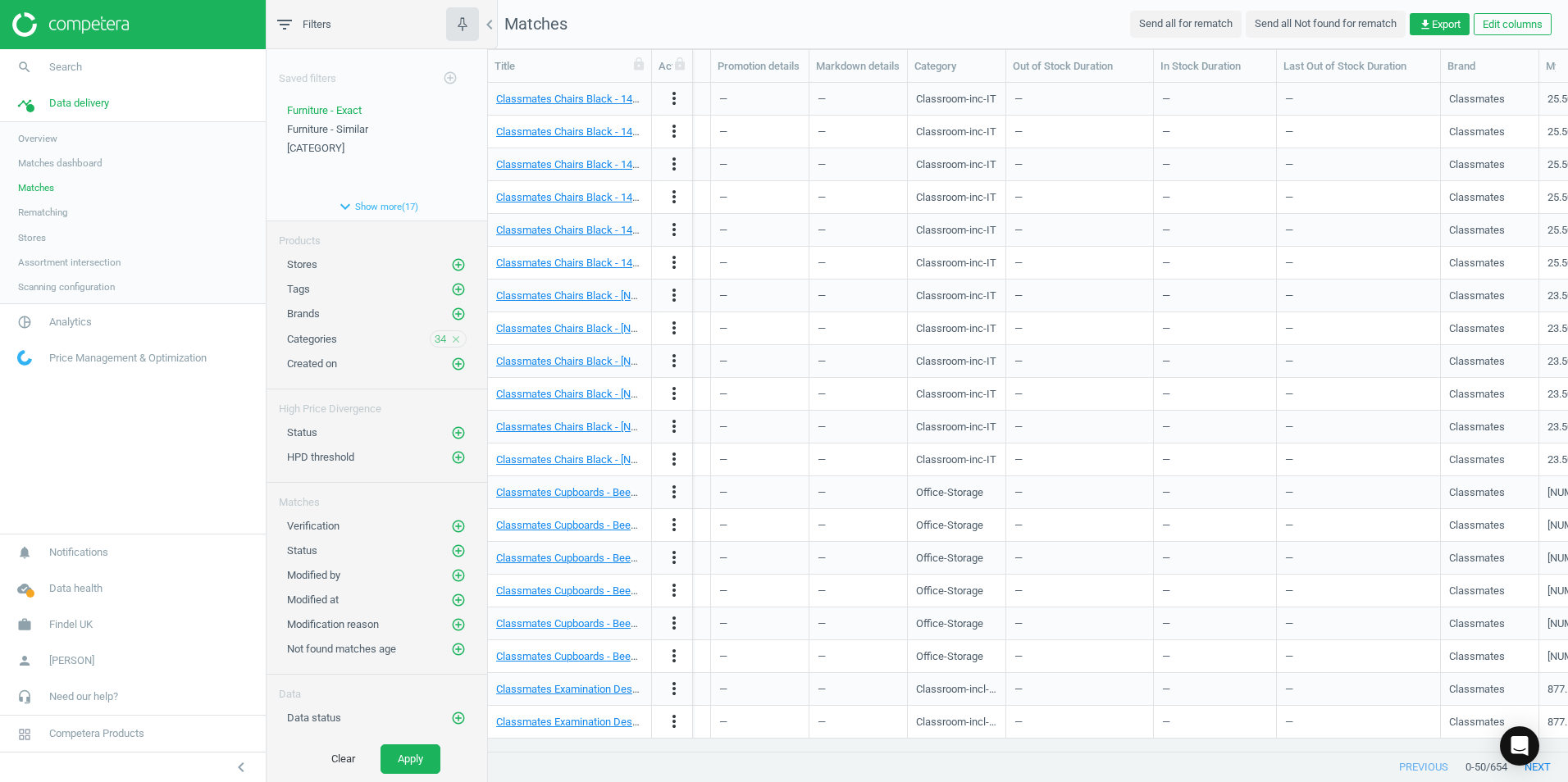 scroll, scrollTop: 0, scrollLeft: 0, axis: both 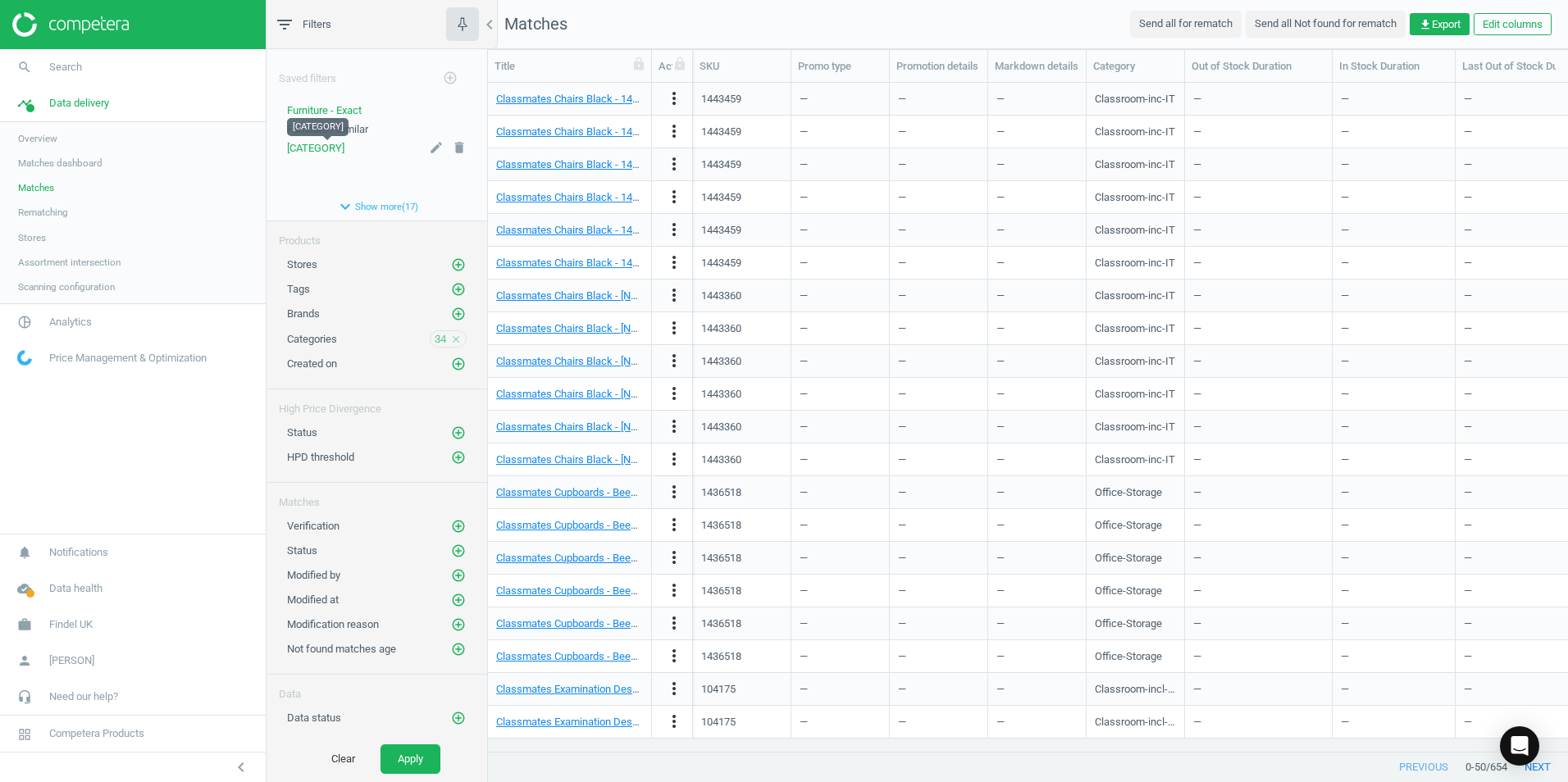 click on "[CATEGORY]" at bounding box center (316, 148) 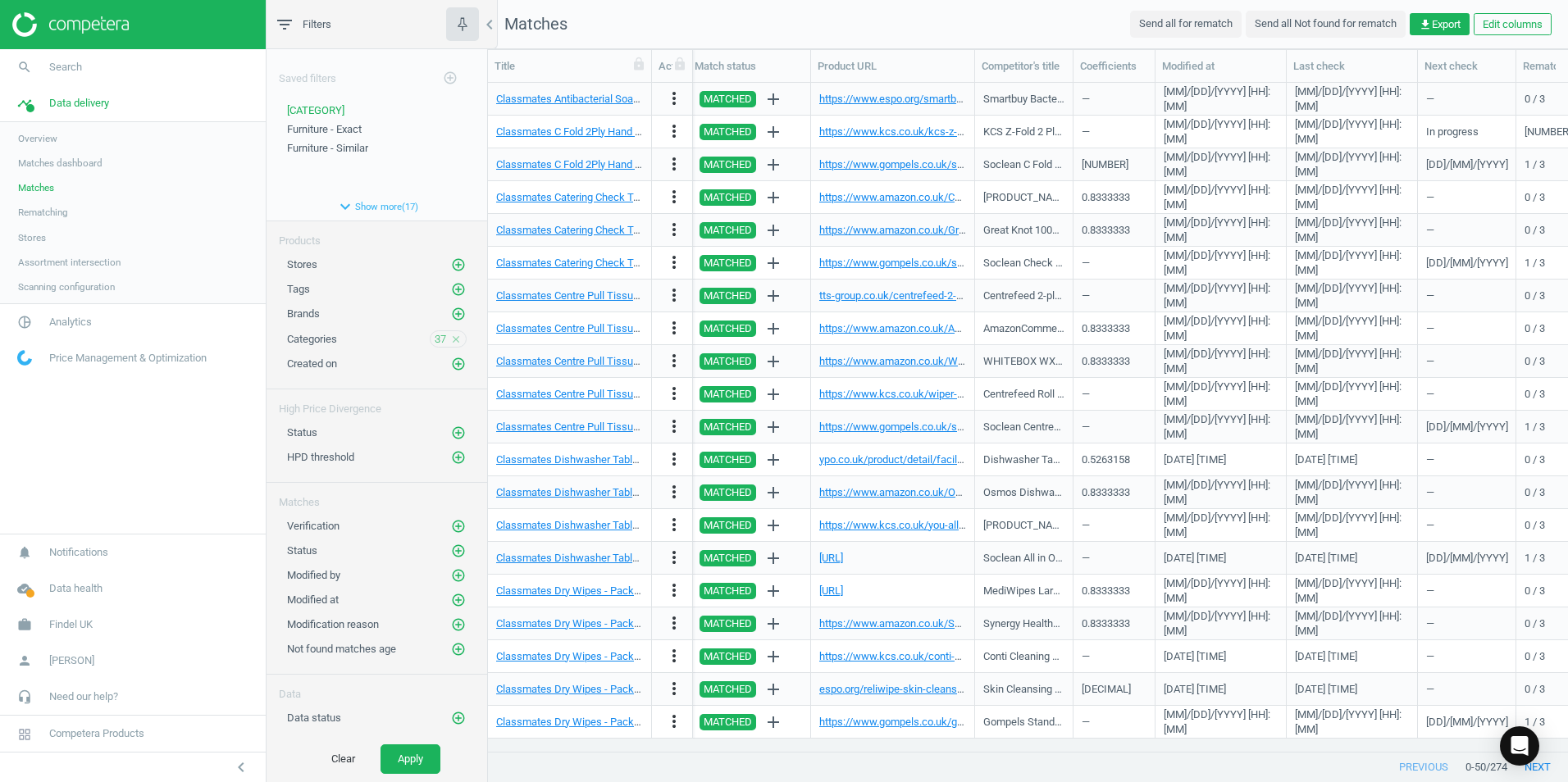 scroll, scrollTop: 0, scrollLeft: 1961, axis: horizontal 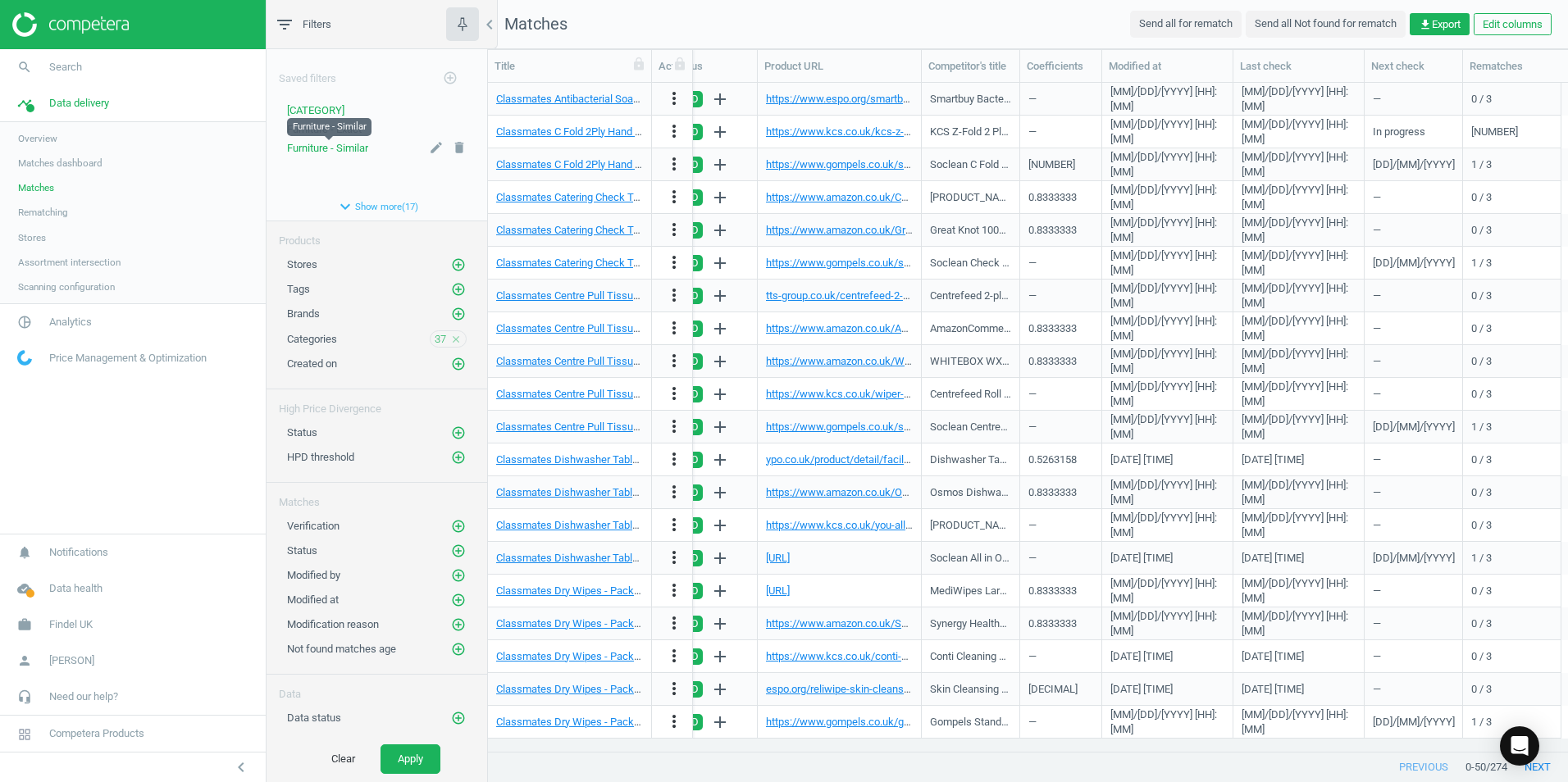 click on "Furniture - Similar" at bounding box center (327, 148) 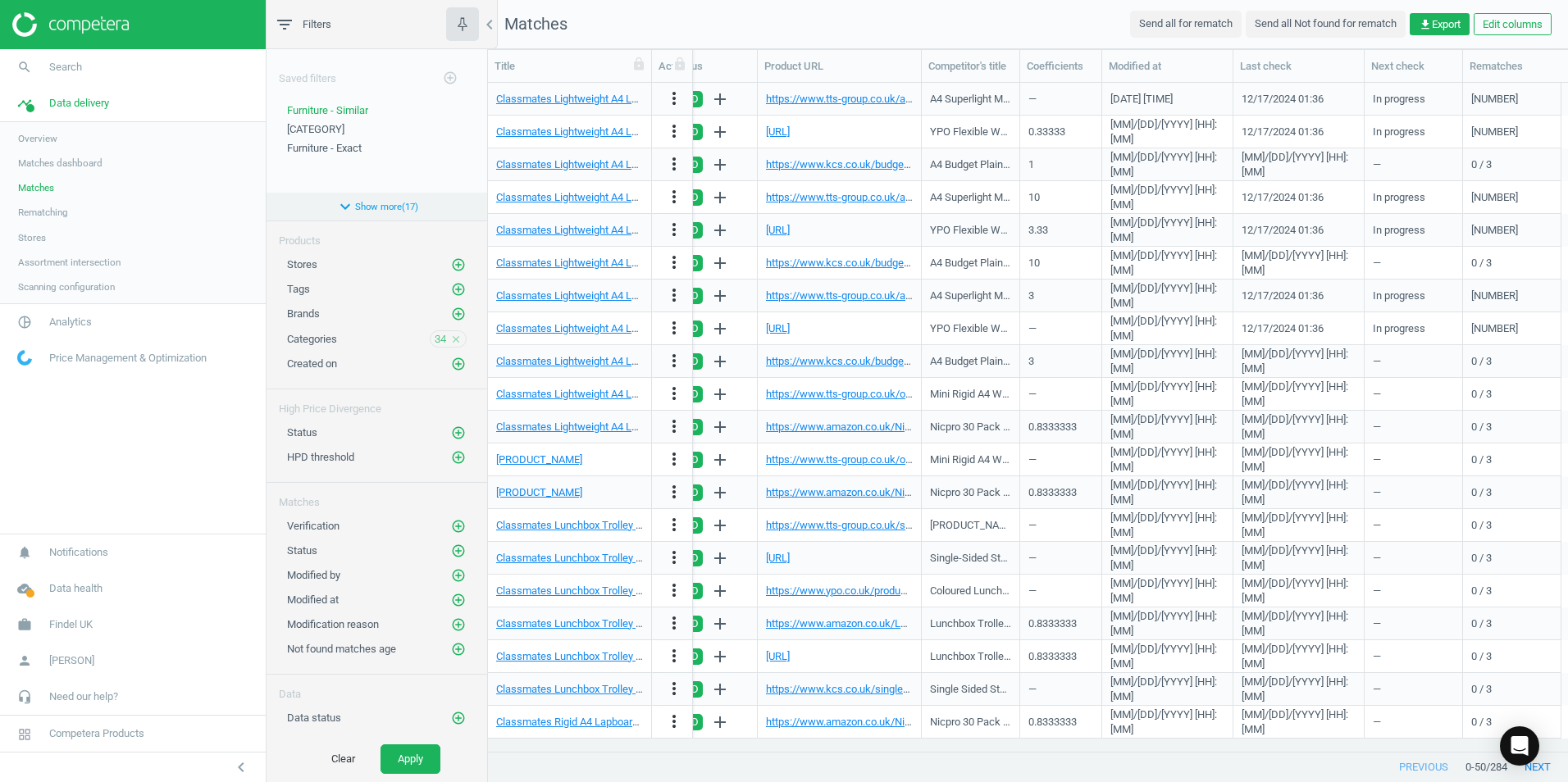 click on "expand_more" at bounding box center [345, 207] 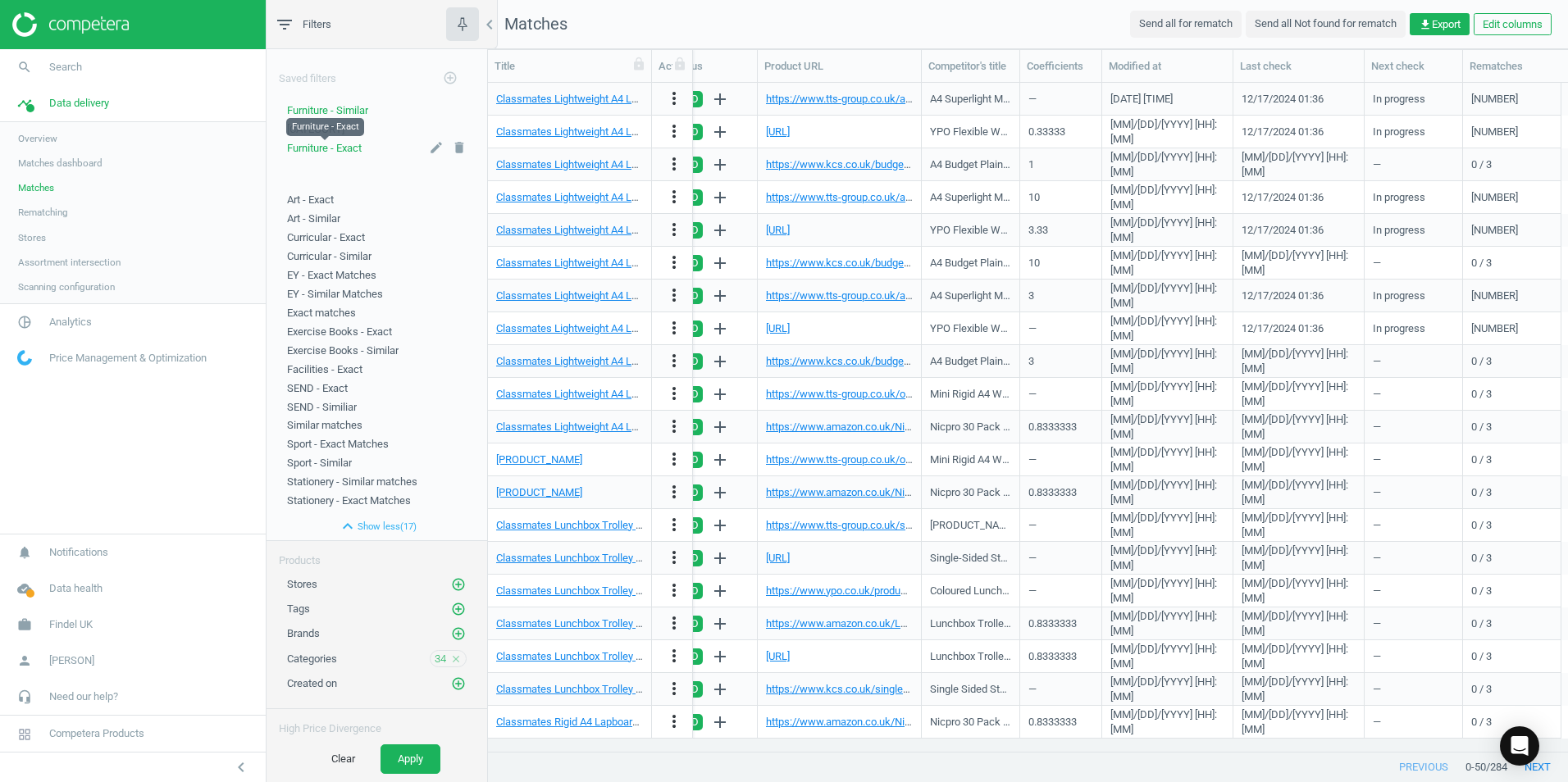 click on "Furniture - Exact" at bounding box center (324, 148) 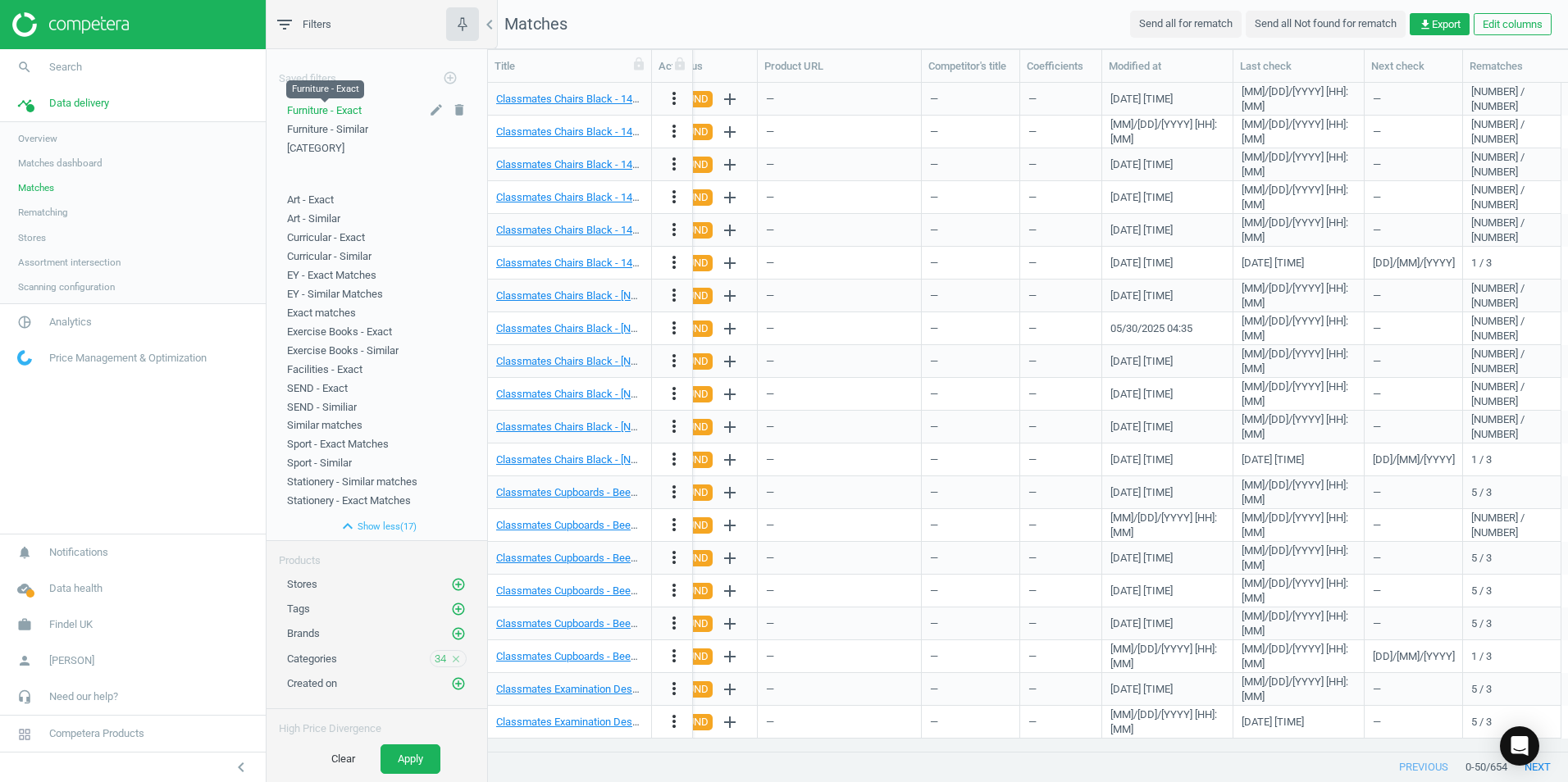 click on "Furniture - Exact" at bounding box center [324, 110] 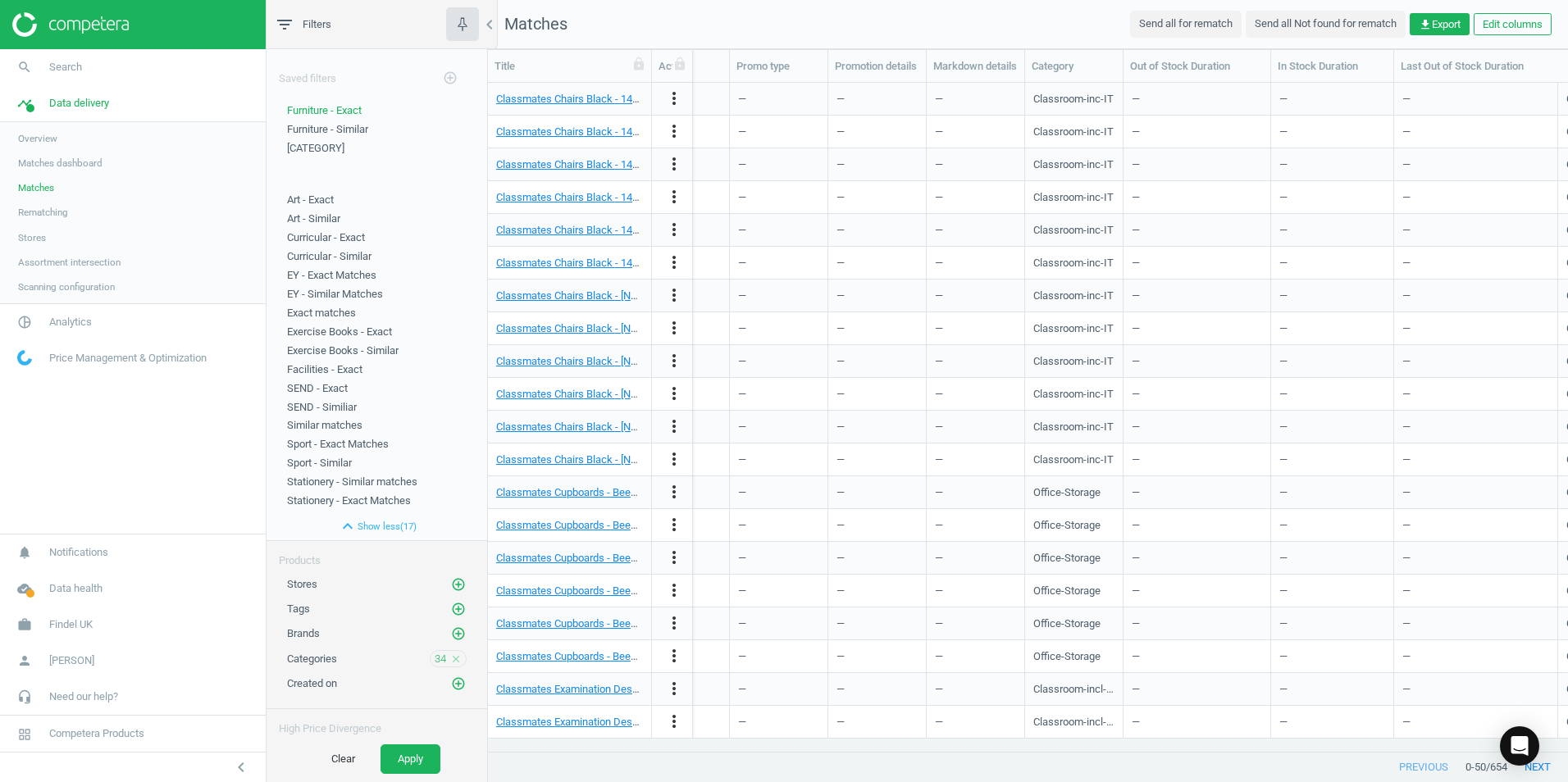 scroll, scrollTop: 0, scrollLeft: 0, axis: both 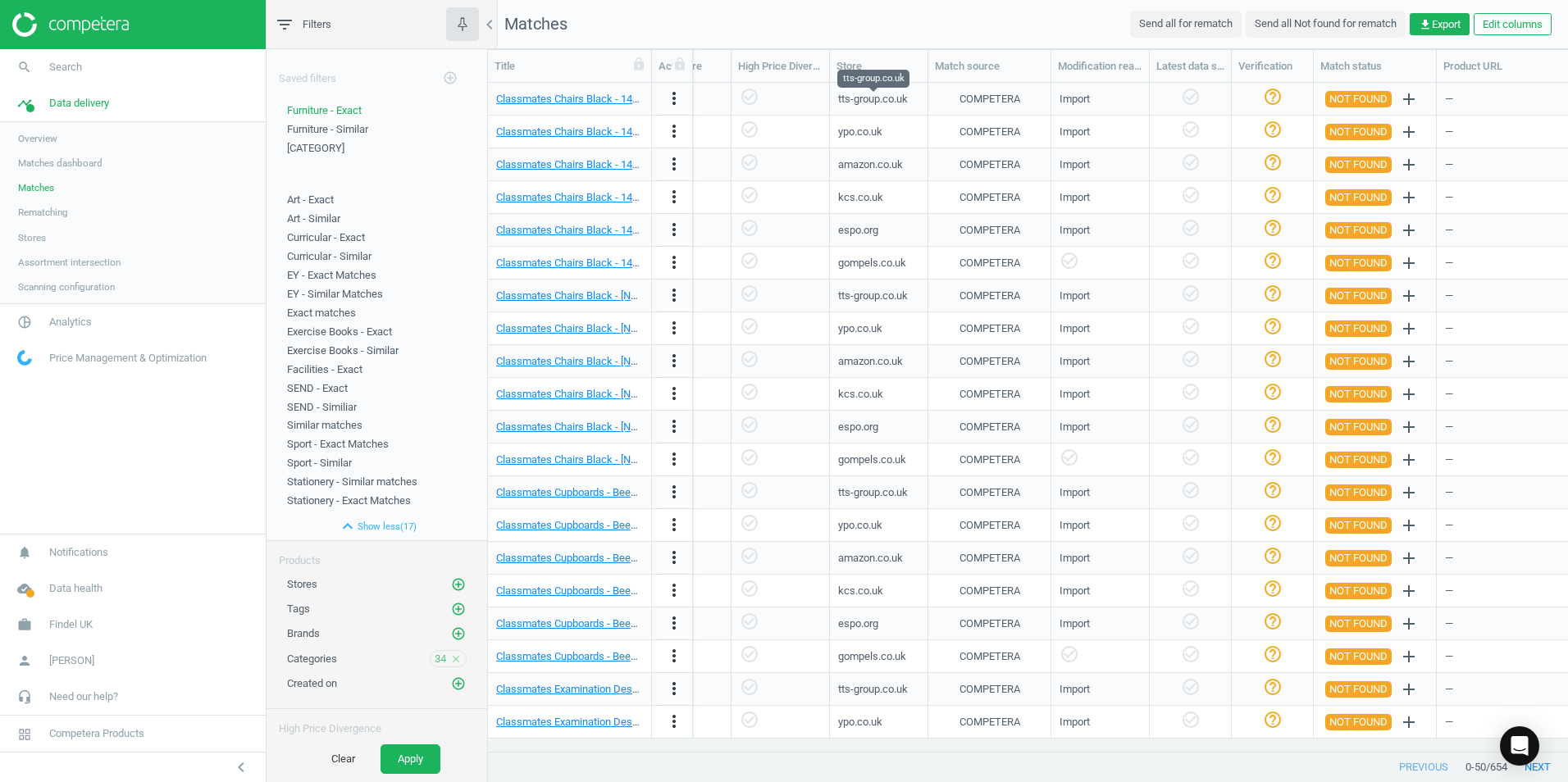 click on "tts-group.co.uk" at bounding box center [873, 99] 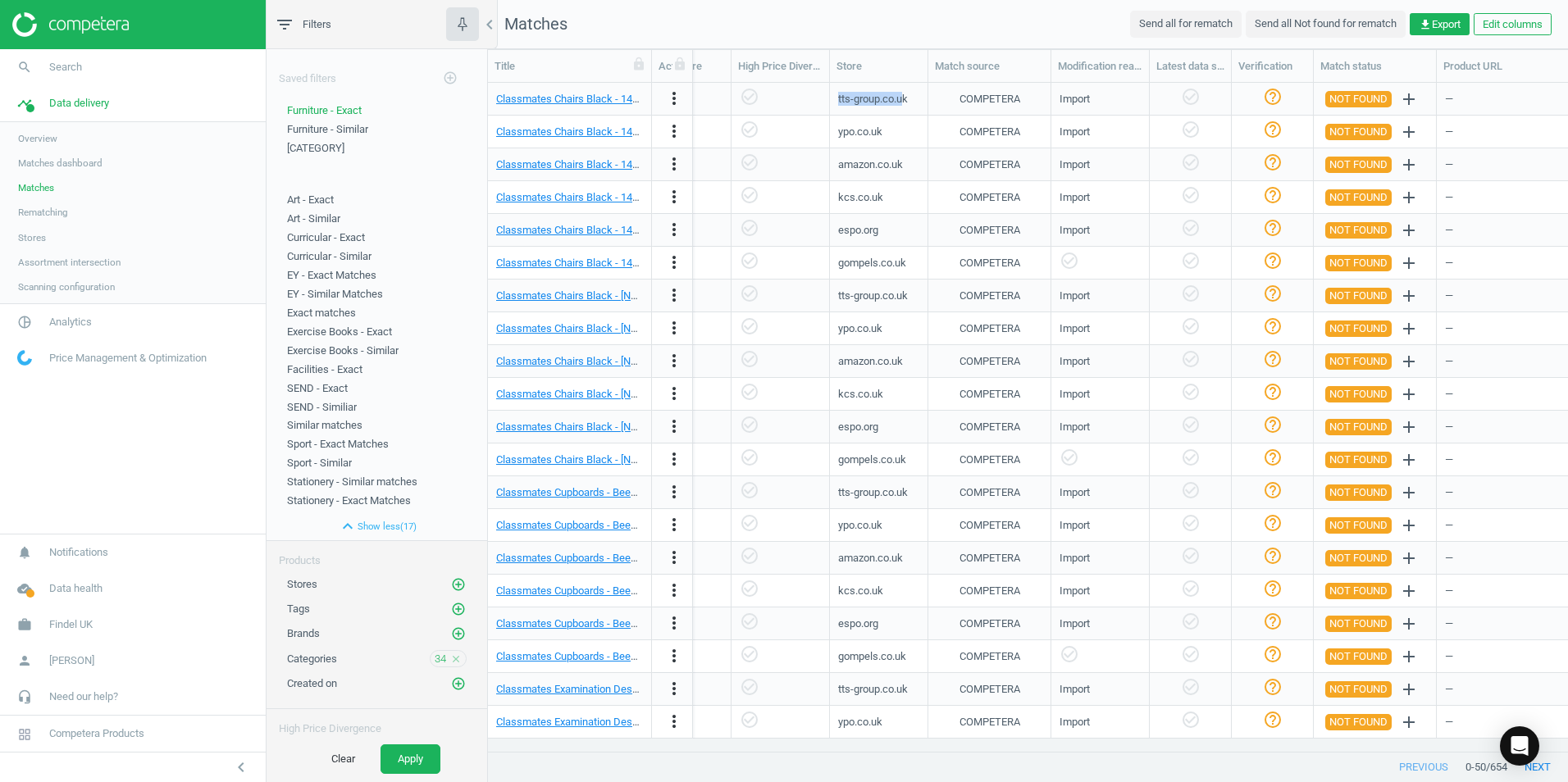 drag, startPoint x: 907, startPoint y: 98, endPoint x: 809, endPoint y: 102, distance: 98.0816 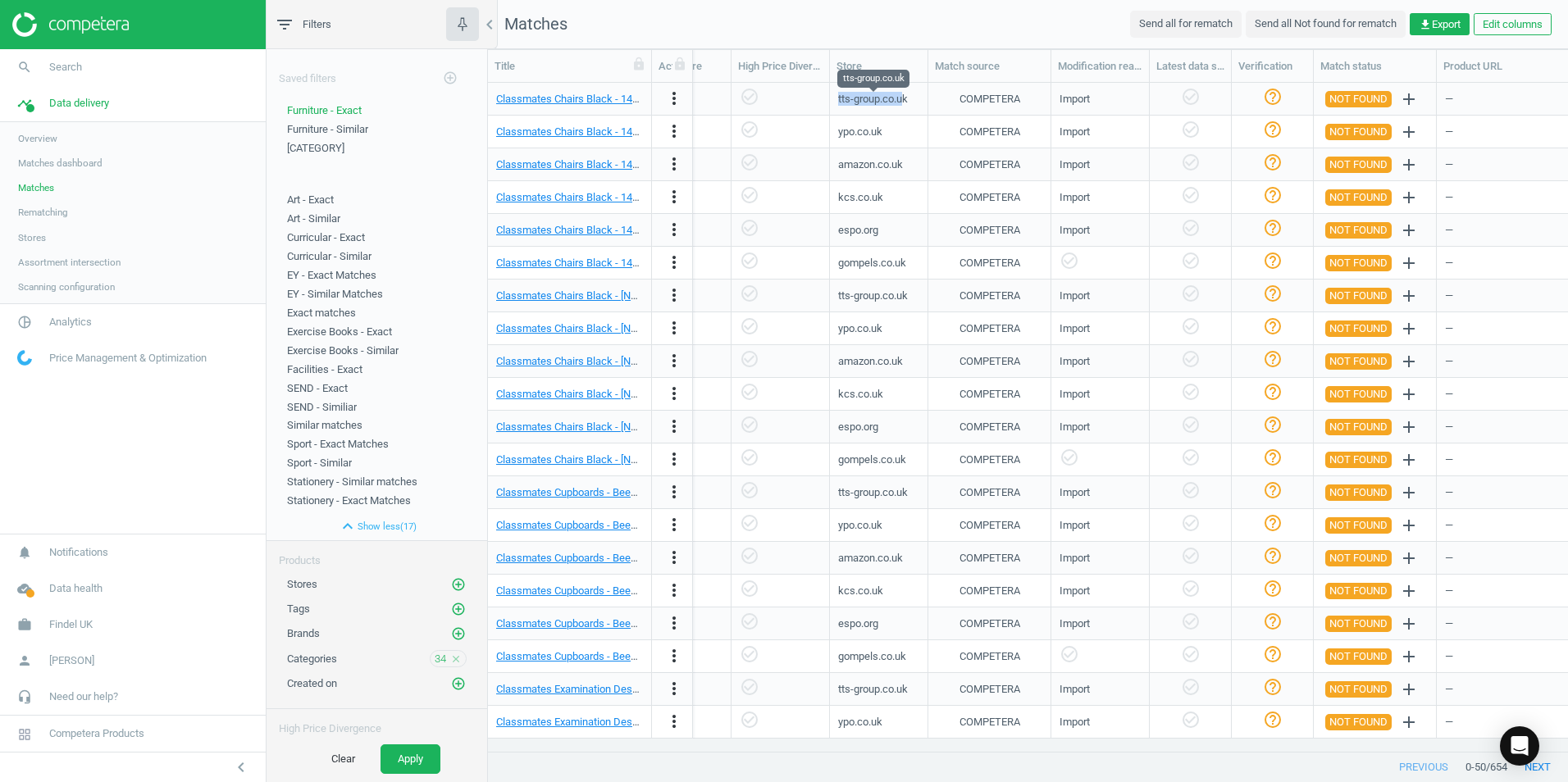 click on "tts-group.co.uk" at bounding box center [873, 99] 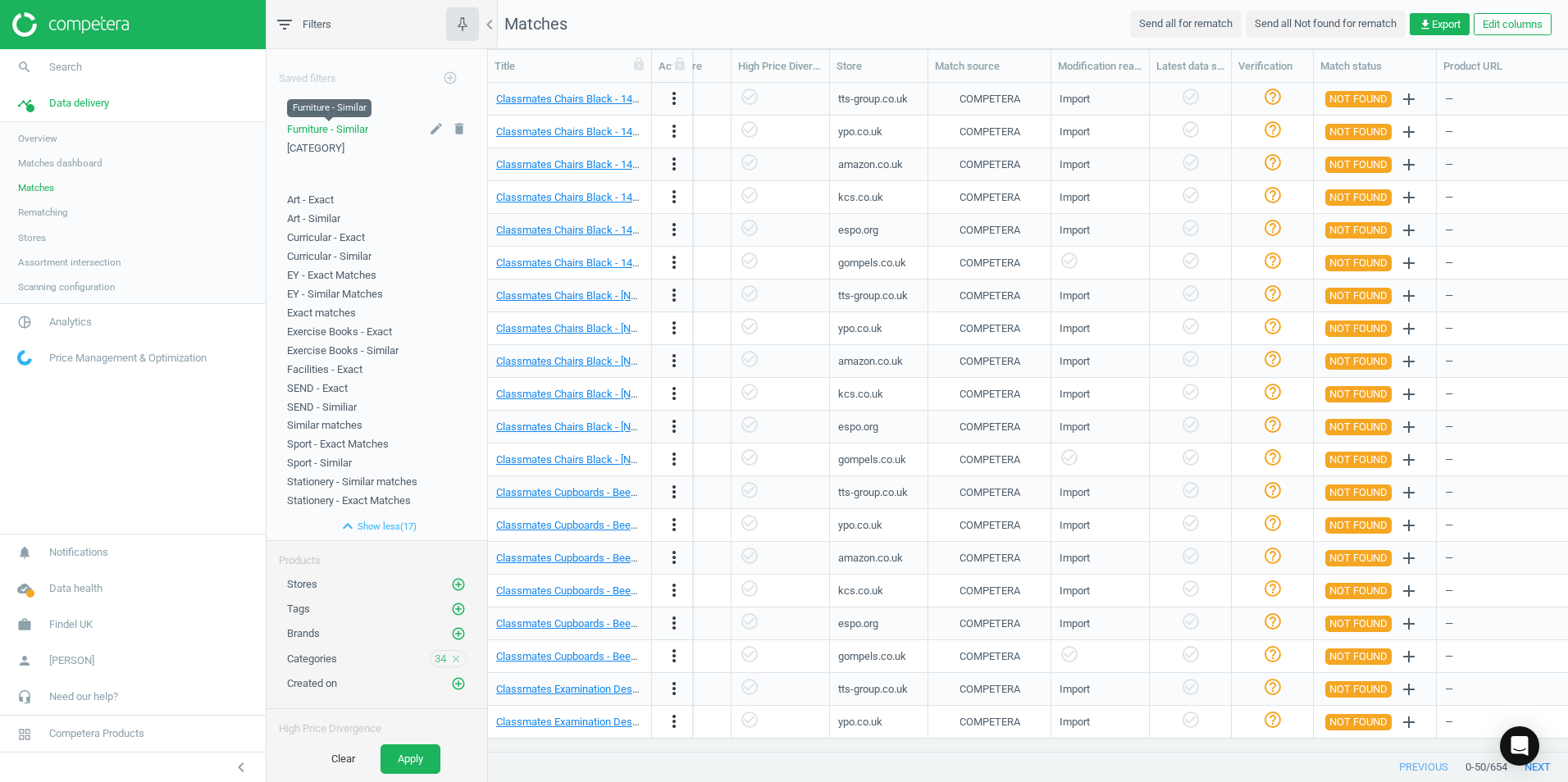 click on "Furniture - Similar" at bounding box center [327, 129] 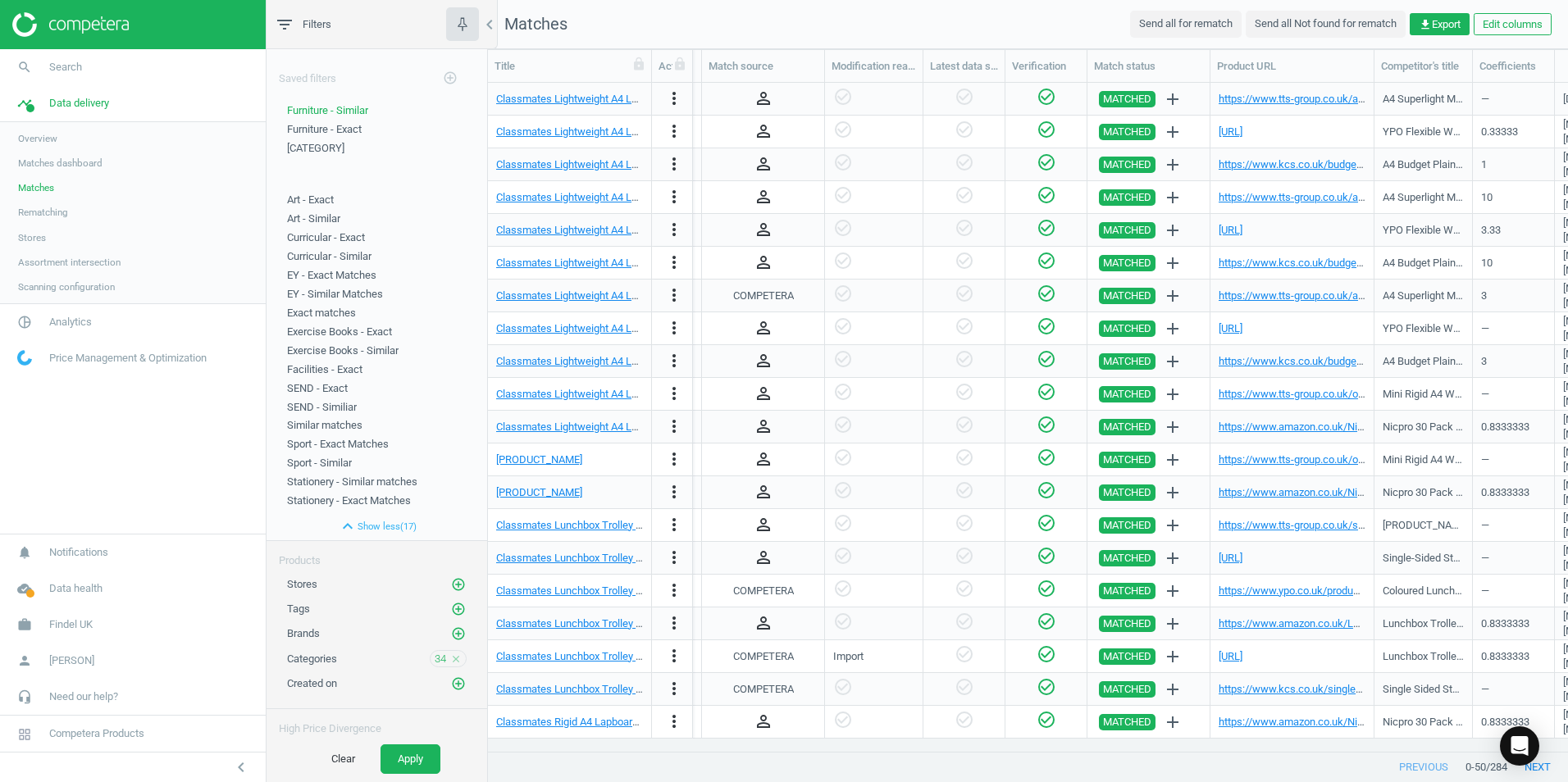 scroll, scrollTop: 0, scrollLeft: 1961, axis: horizontal 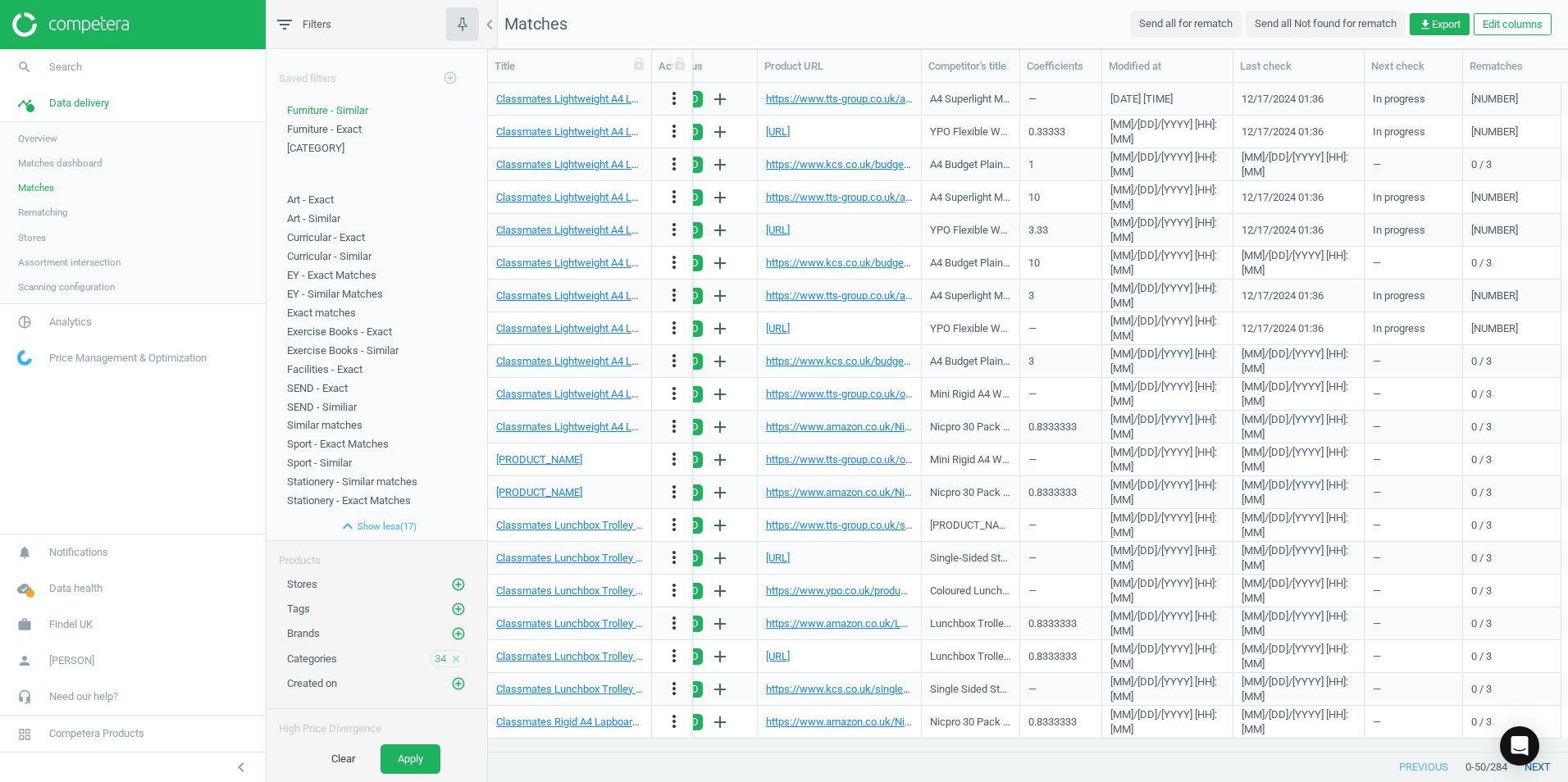 click on "next" at bounding box center [1538, 767] 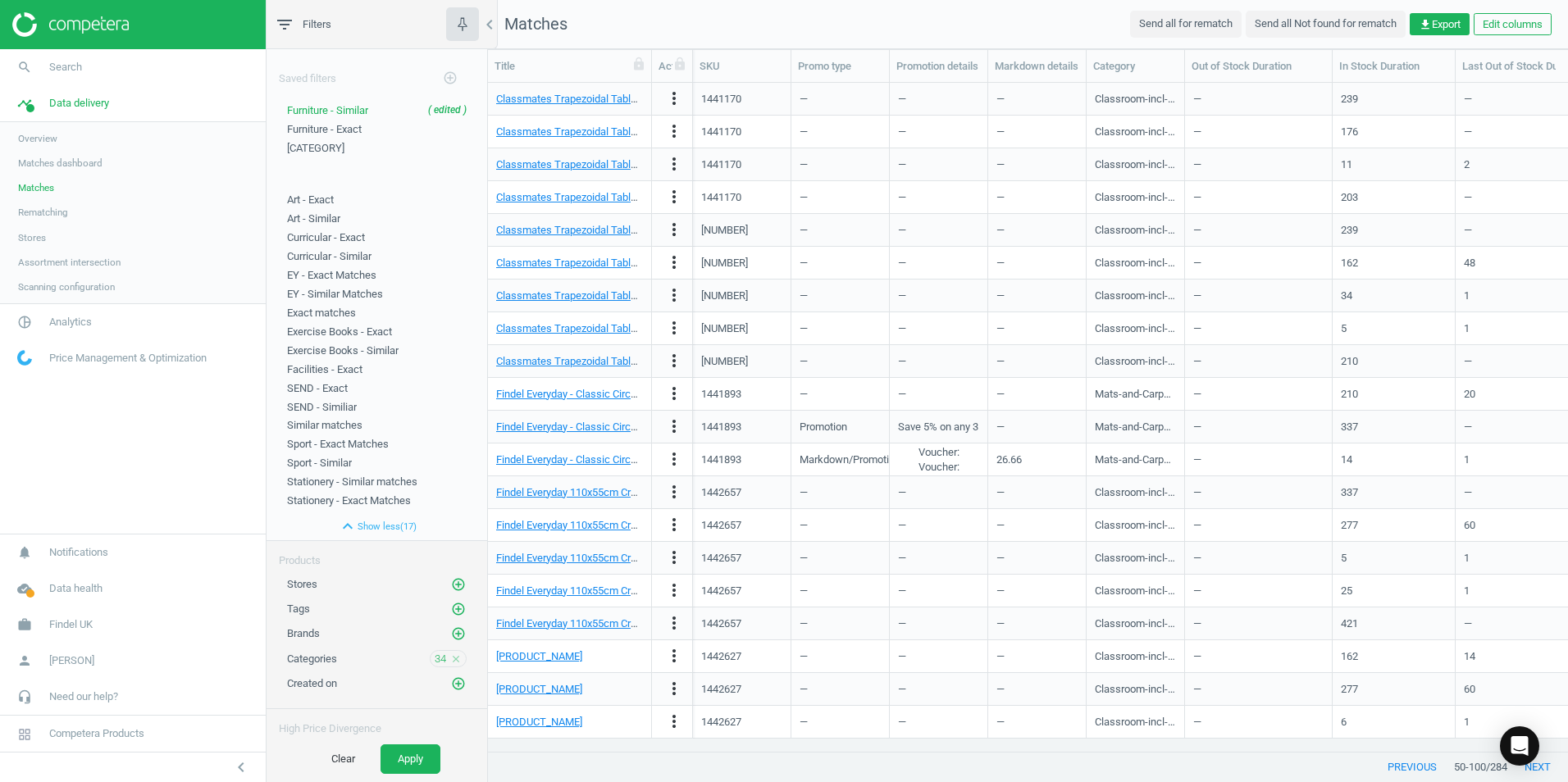 scroll, scrollTop: 0, scrollLeft: 0, axis: both 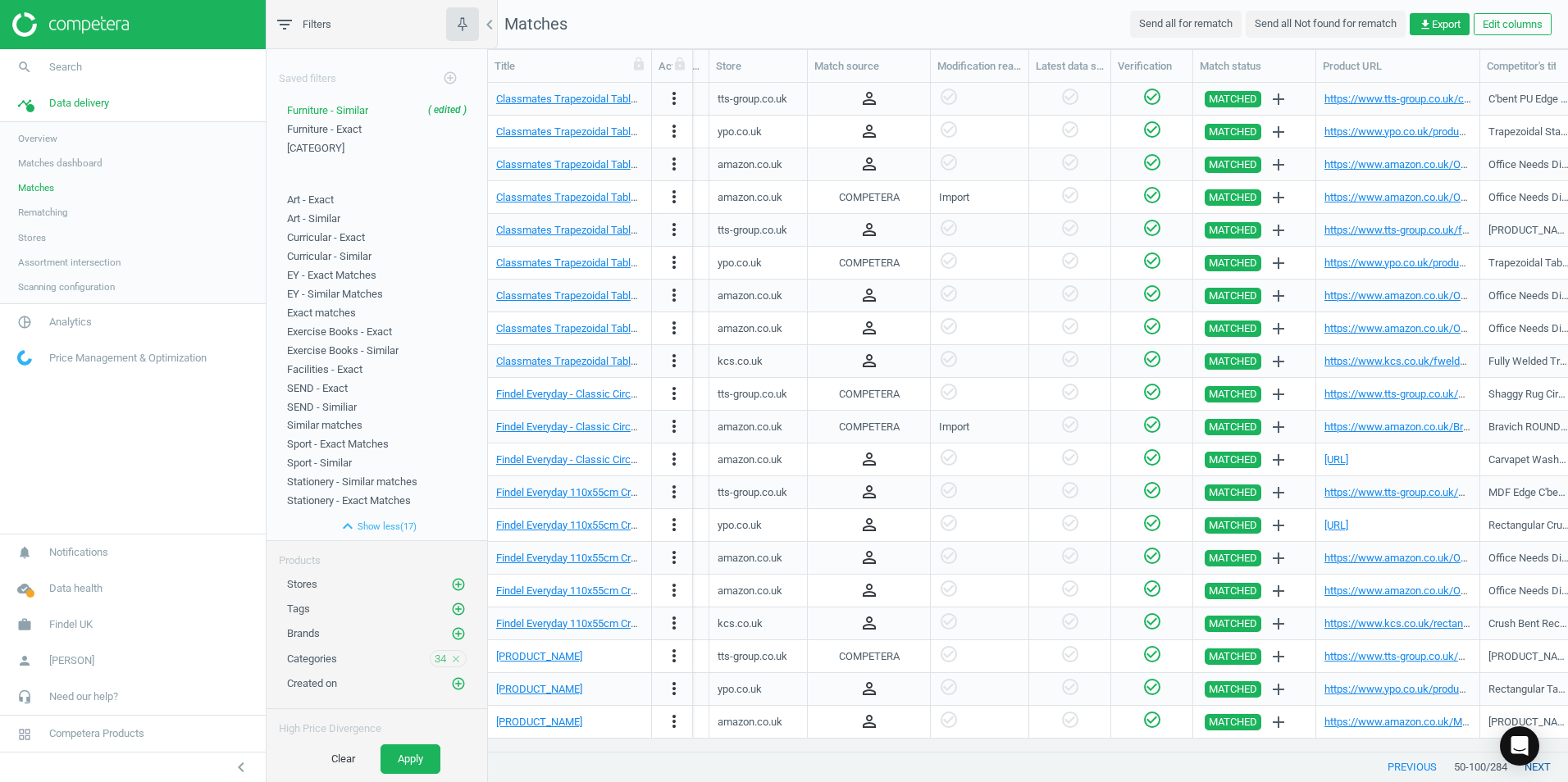 click on "next" at bounding box center [1538, 767] 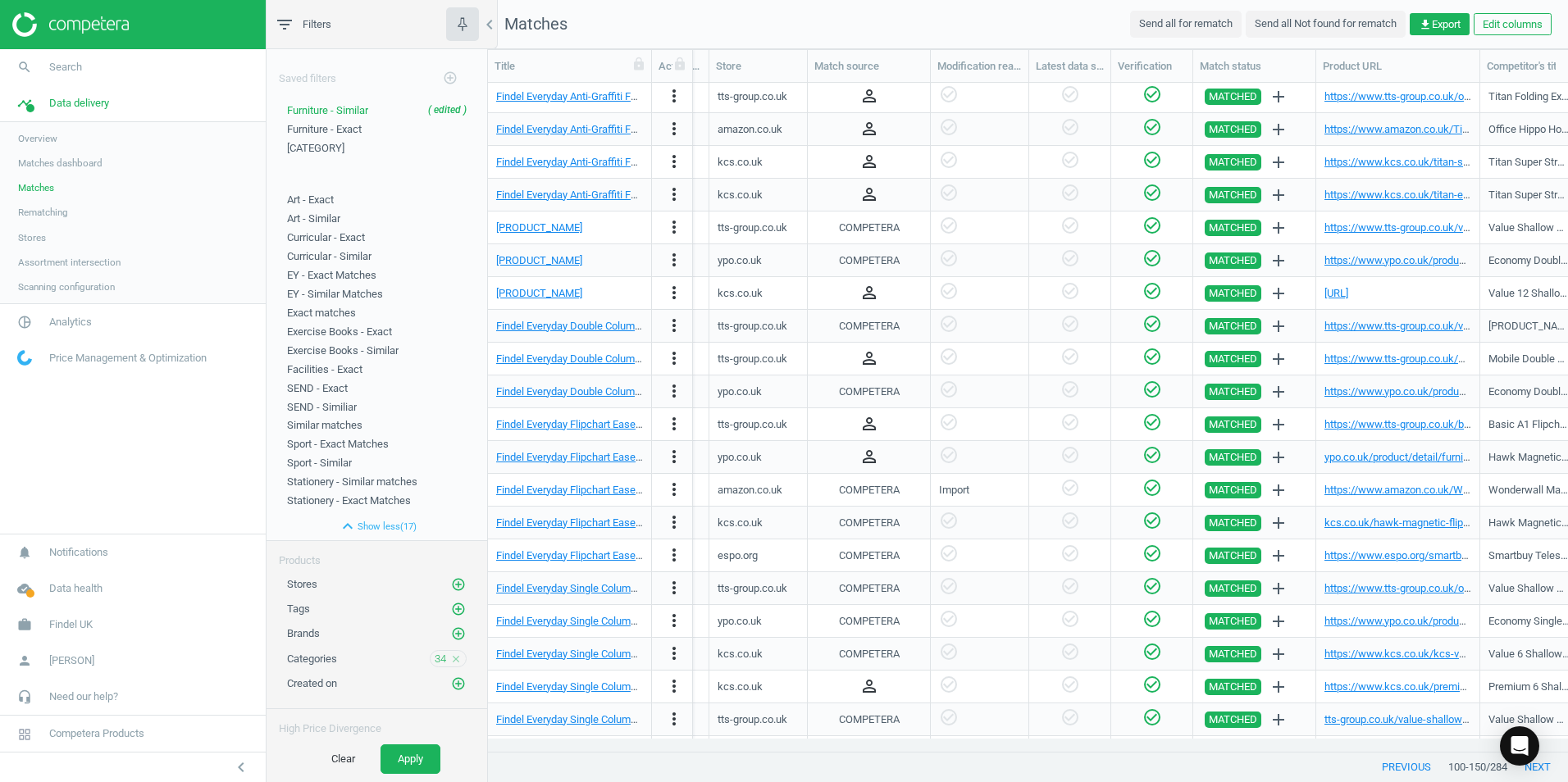 scroll, scrollTop: 984, scrollLeft: 0, axis: vertical 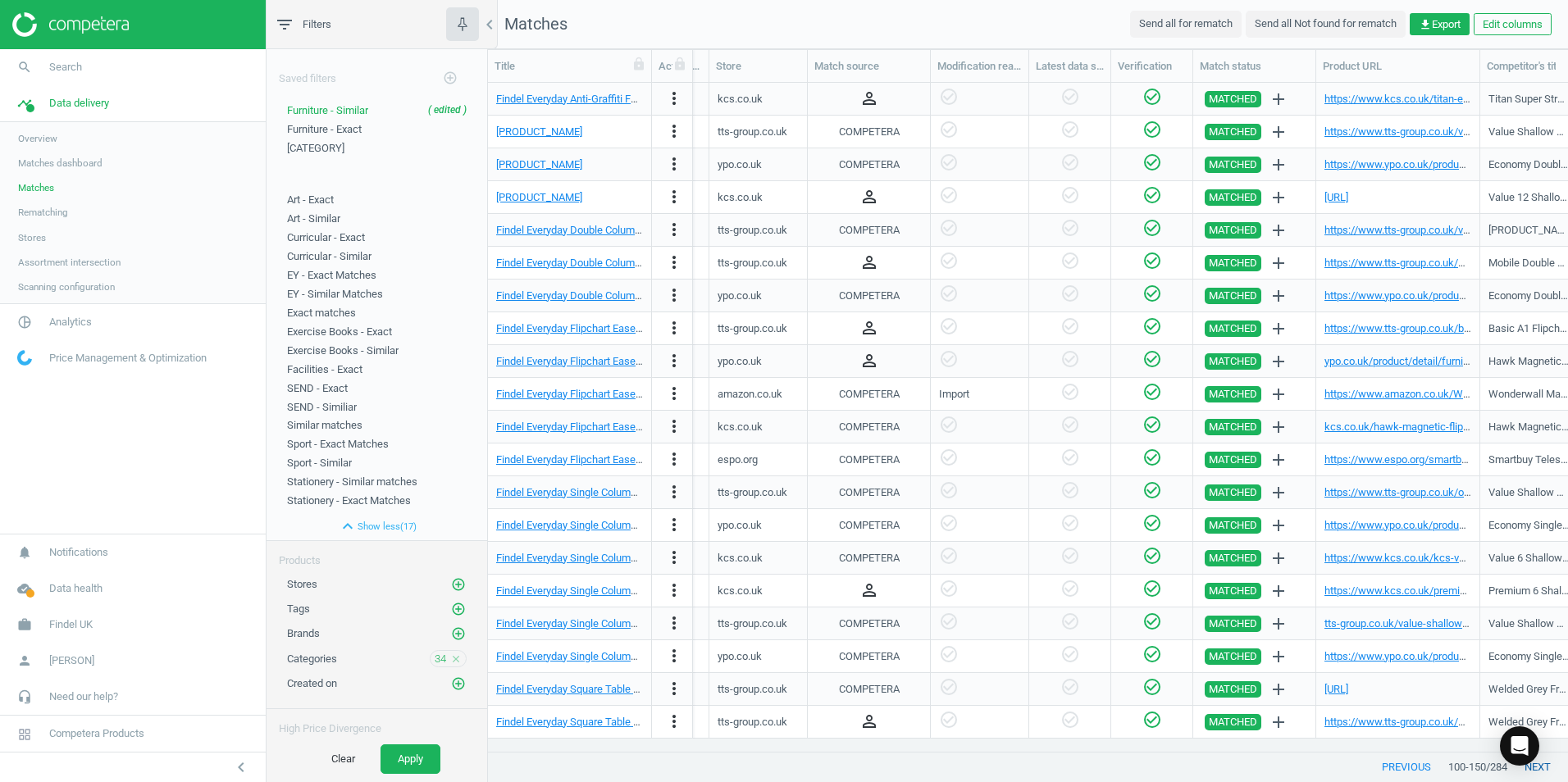 click on "next" at bounding box center (1538, 767) 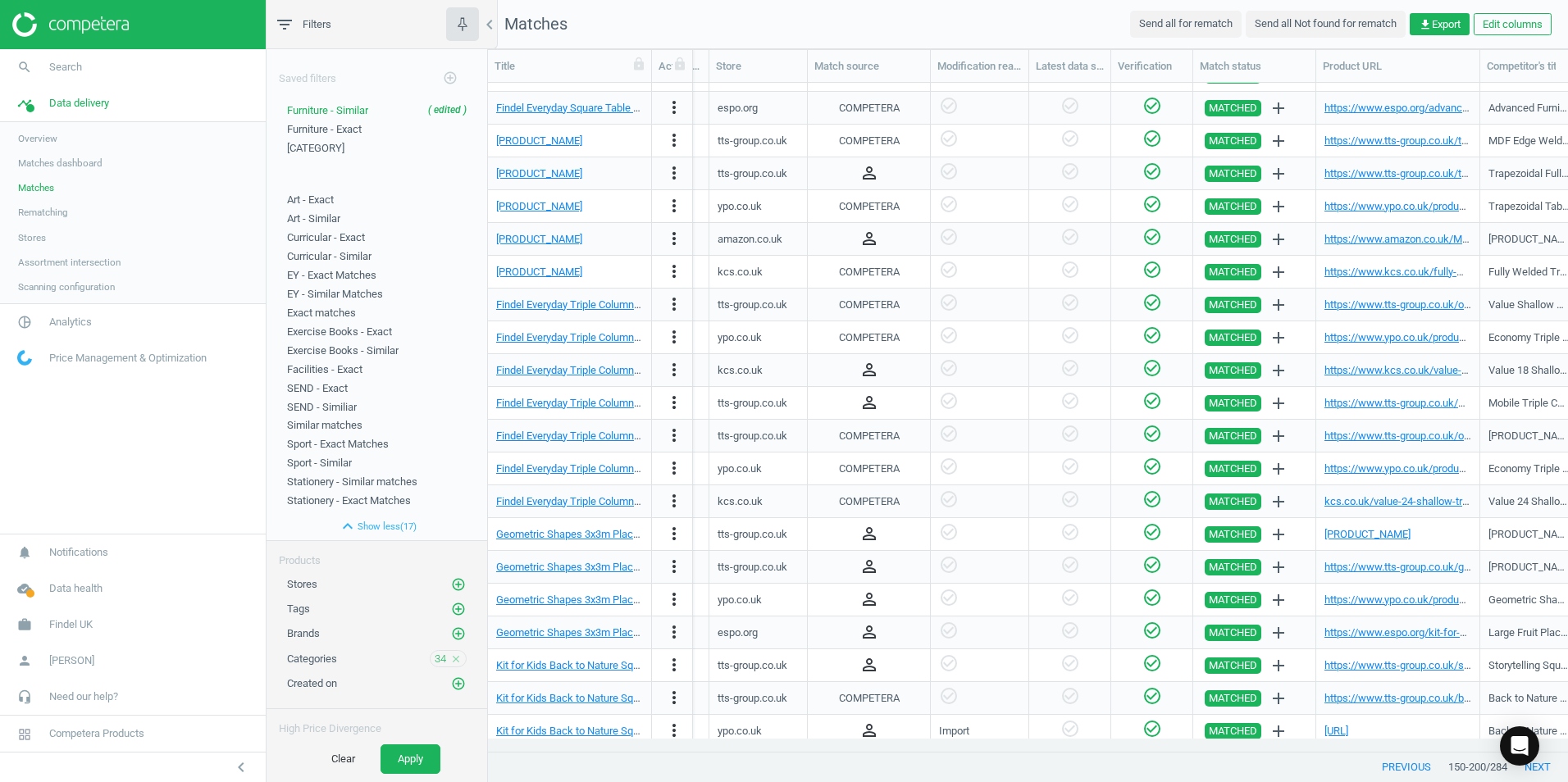 scroll, scrollTop: 82, scrollLeft: 0, axis: vertical 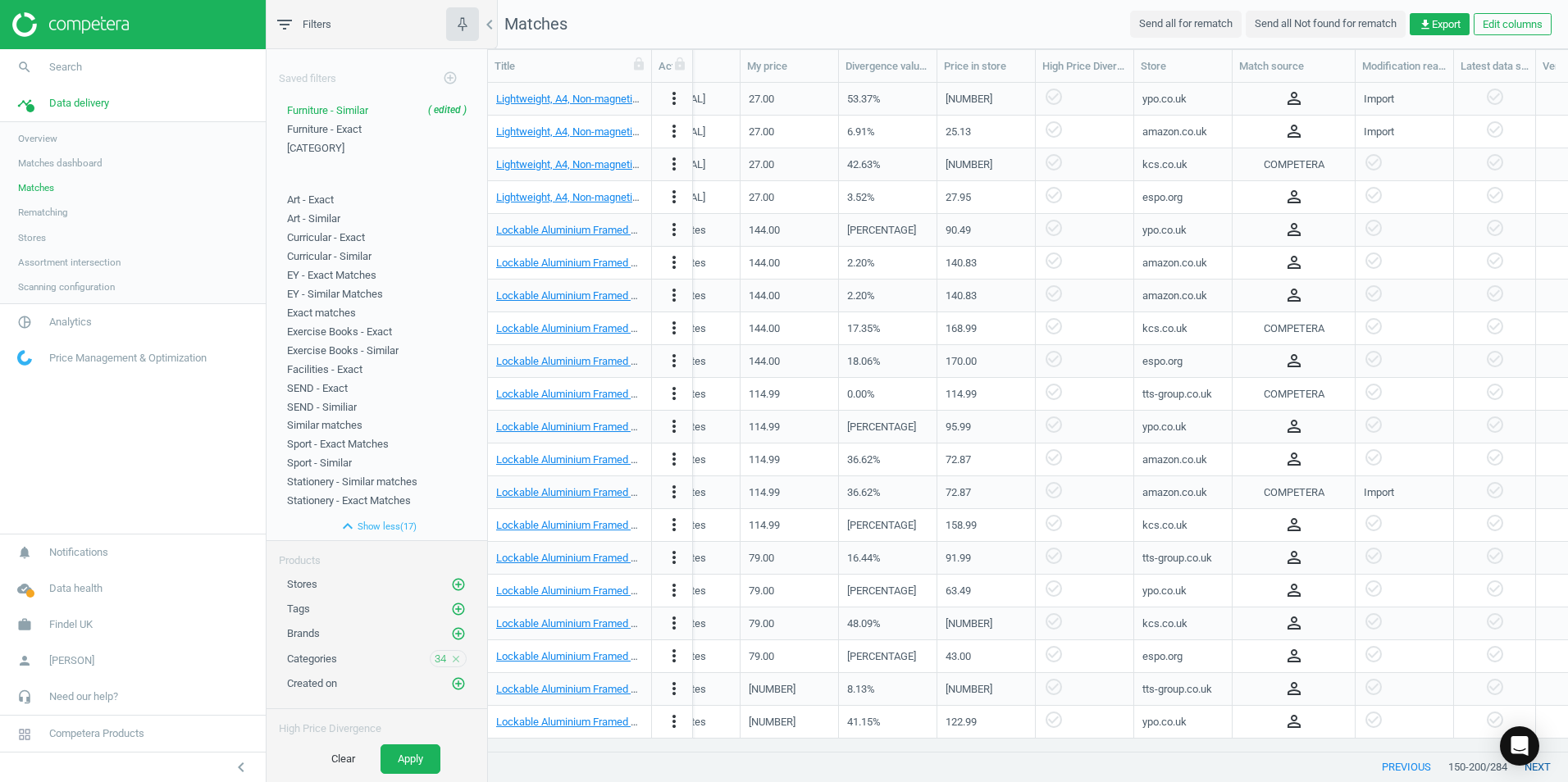 click on "next" at bounding box center (1538, 767) 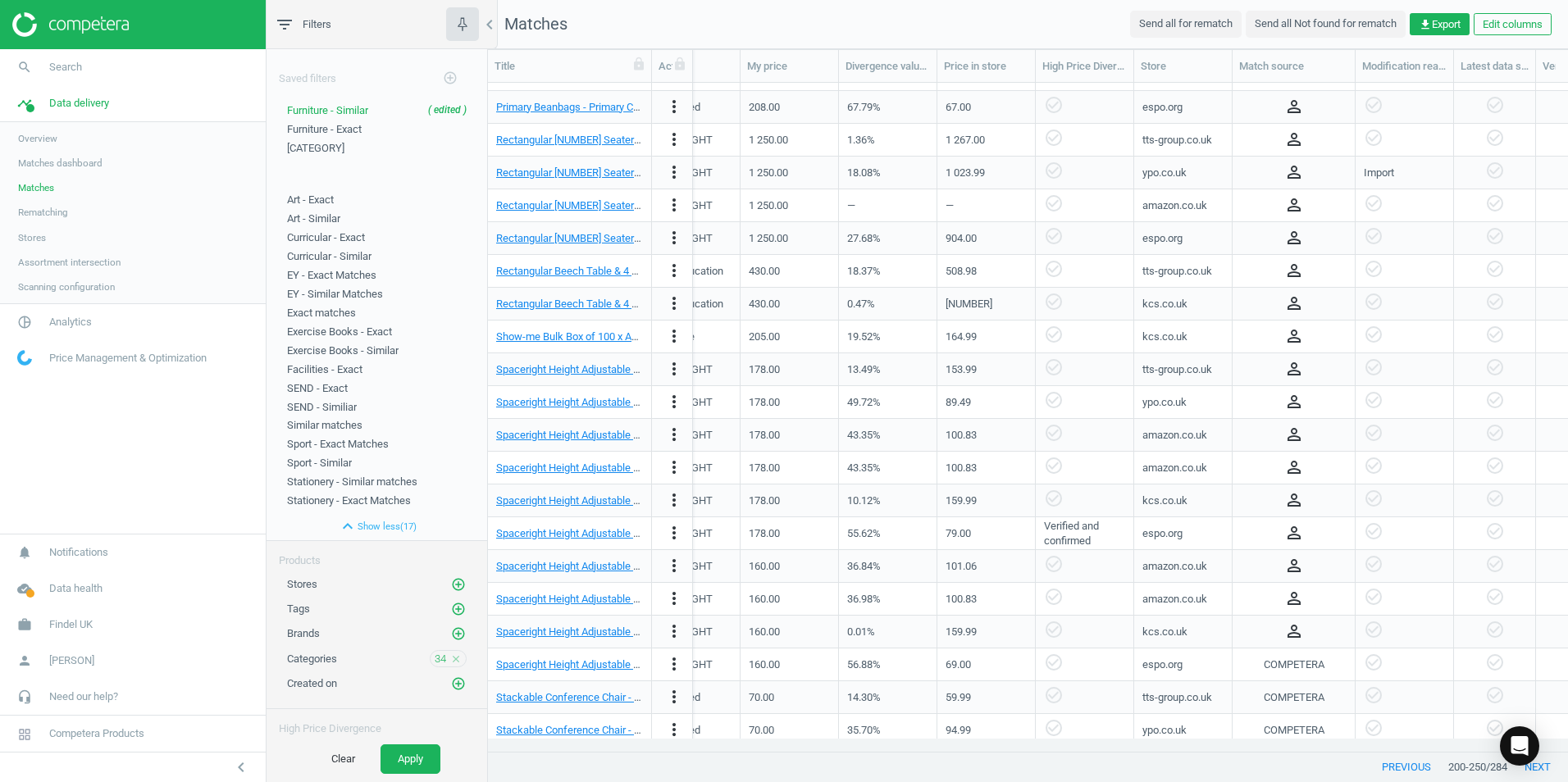scroll, scrollTop: 984, scrollLeft: 0, axis: vertical 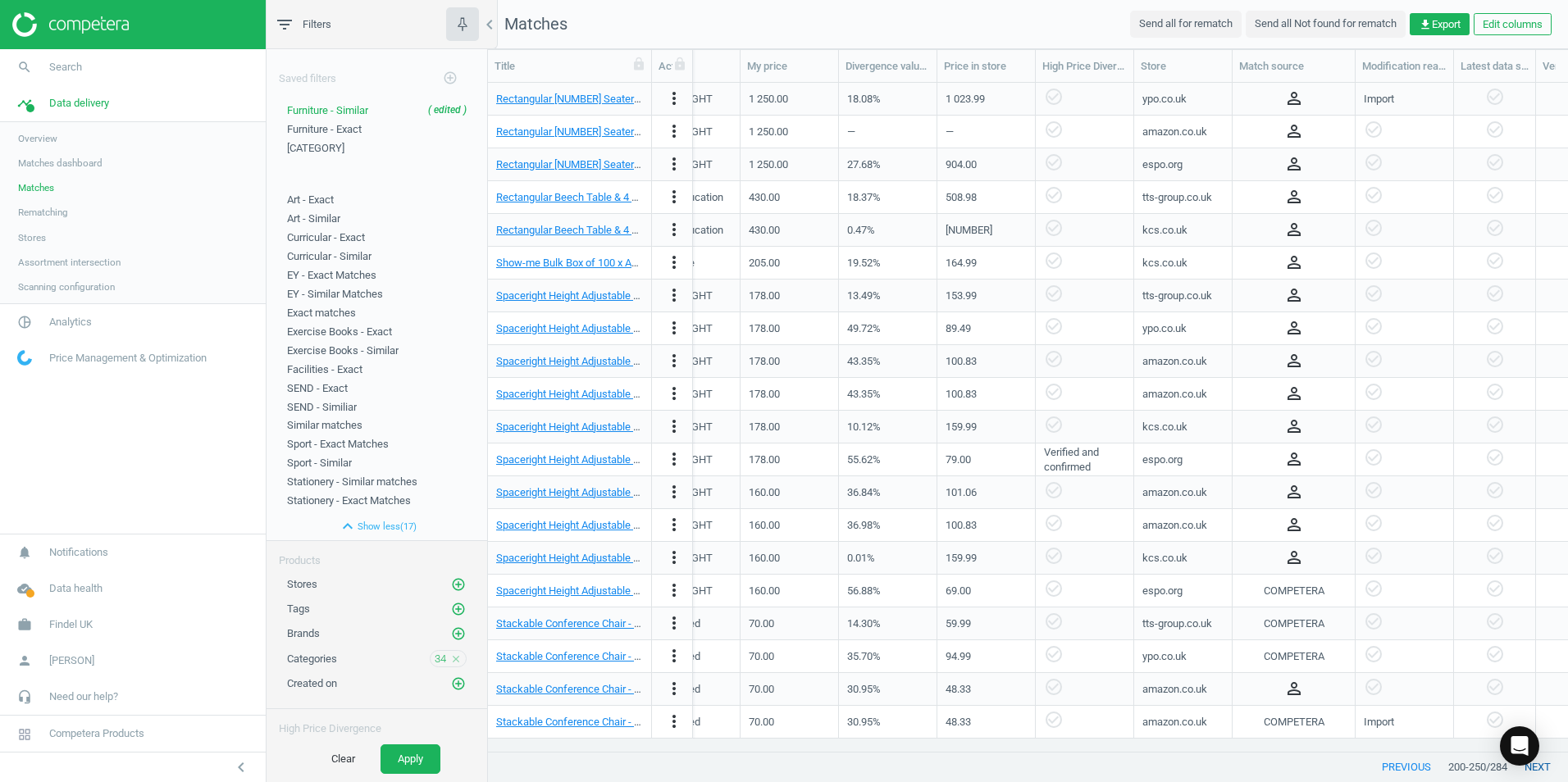 click on "next" at bounding box center [1538, 767] 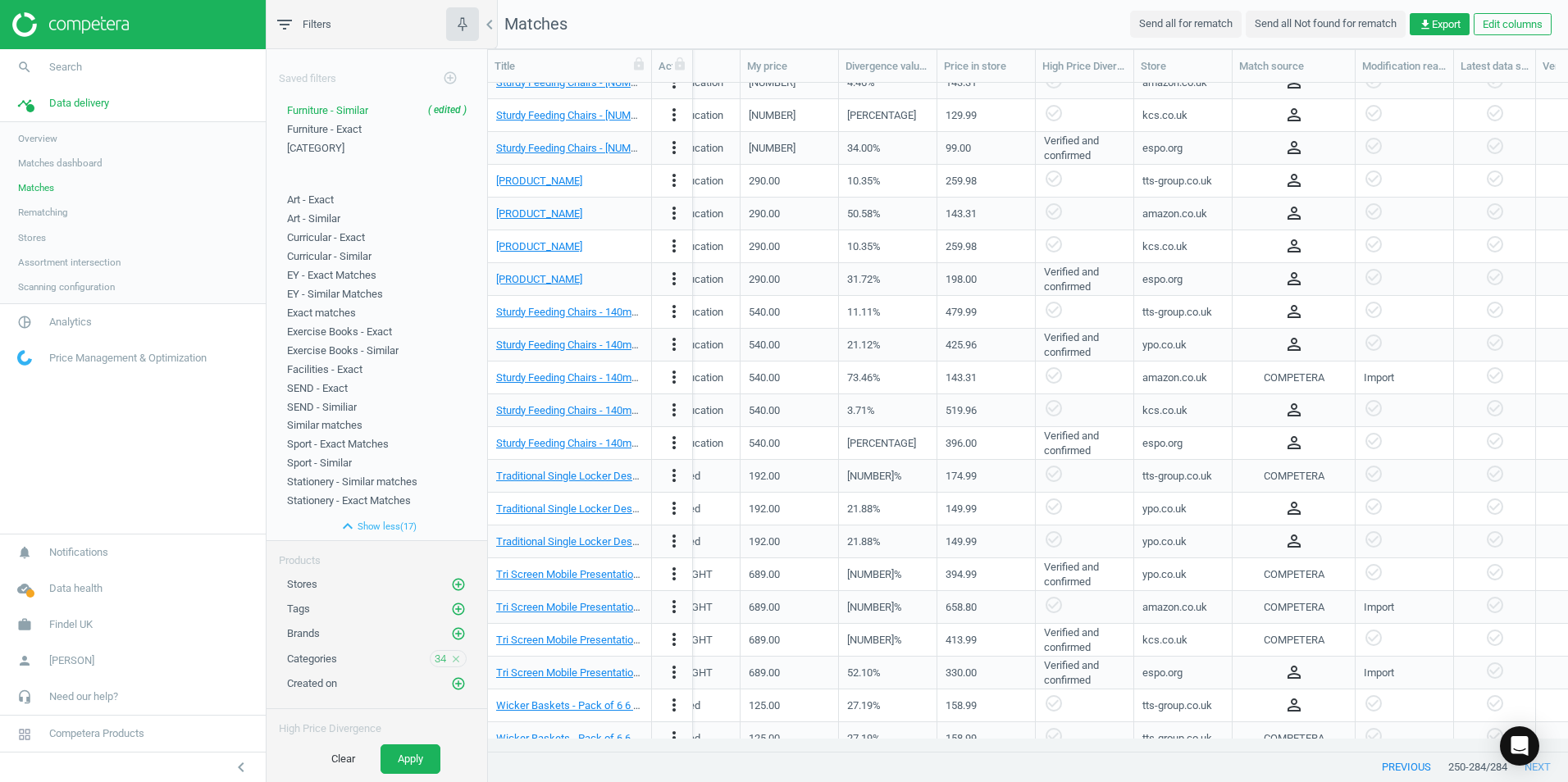 scroll, scrollTop: 459, scrollLeft: 0, axis: vertical 